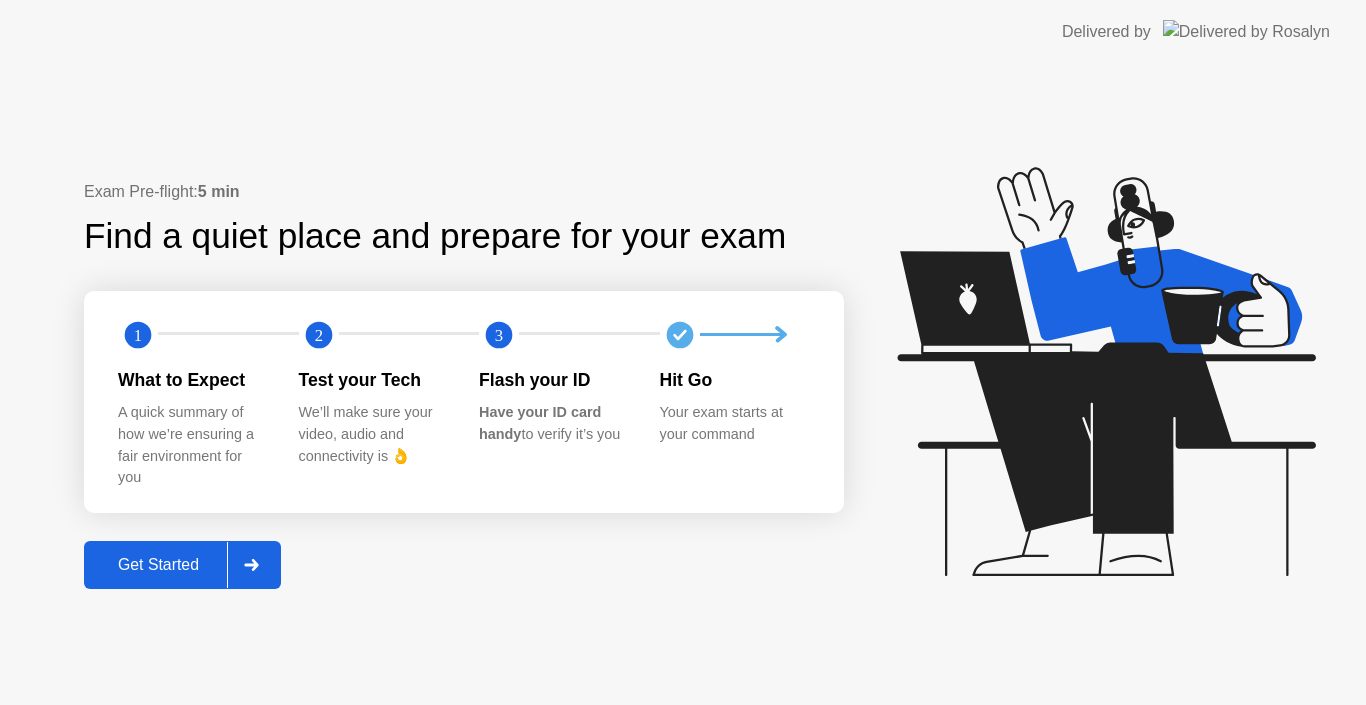 scroll, scrollTop: 0, scrollLeft: 0, axis: both 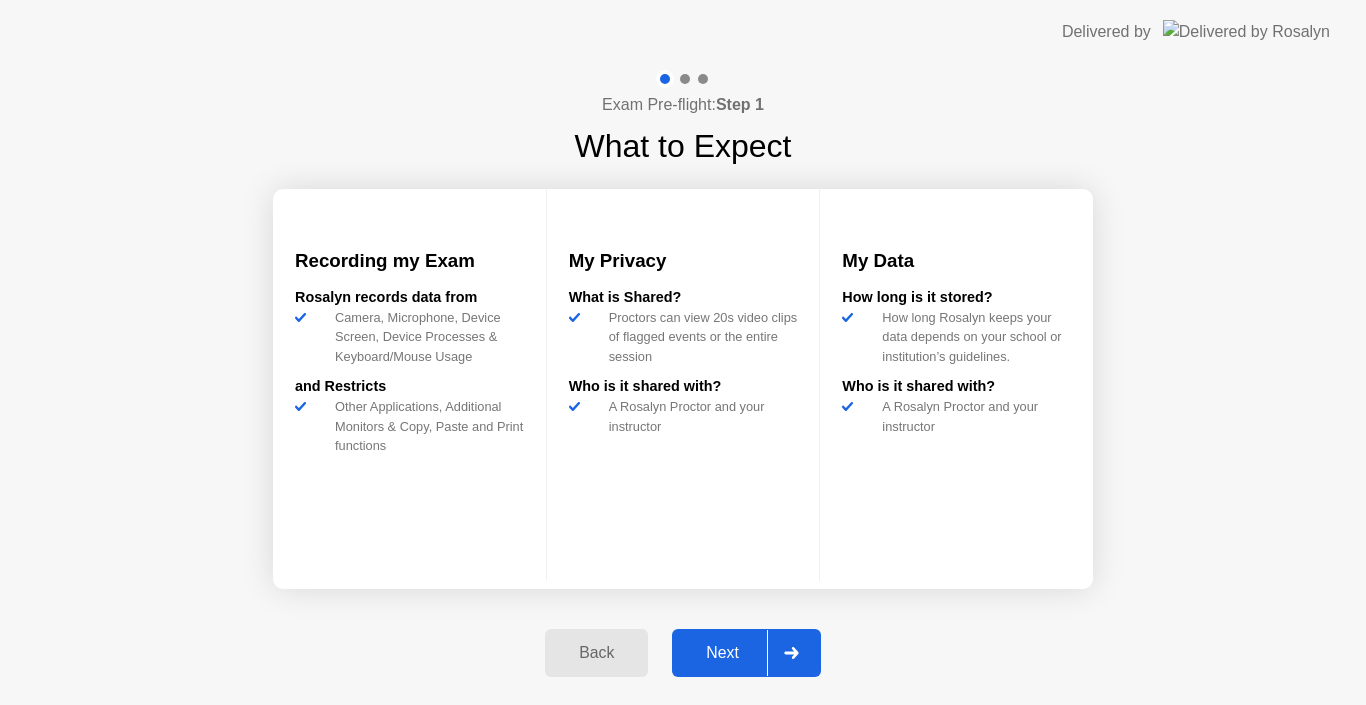 click 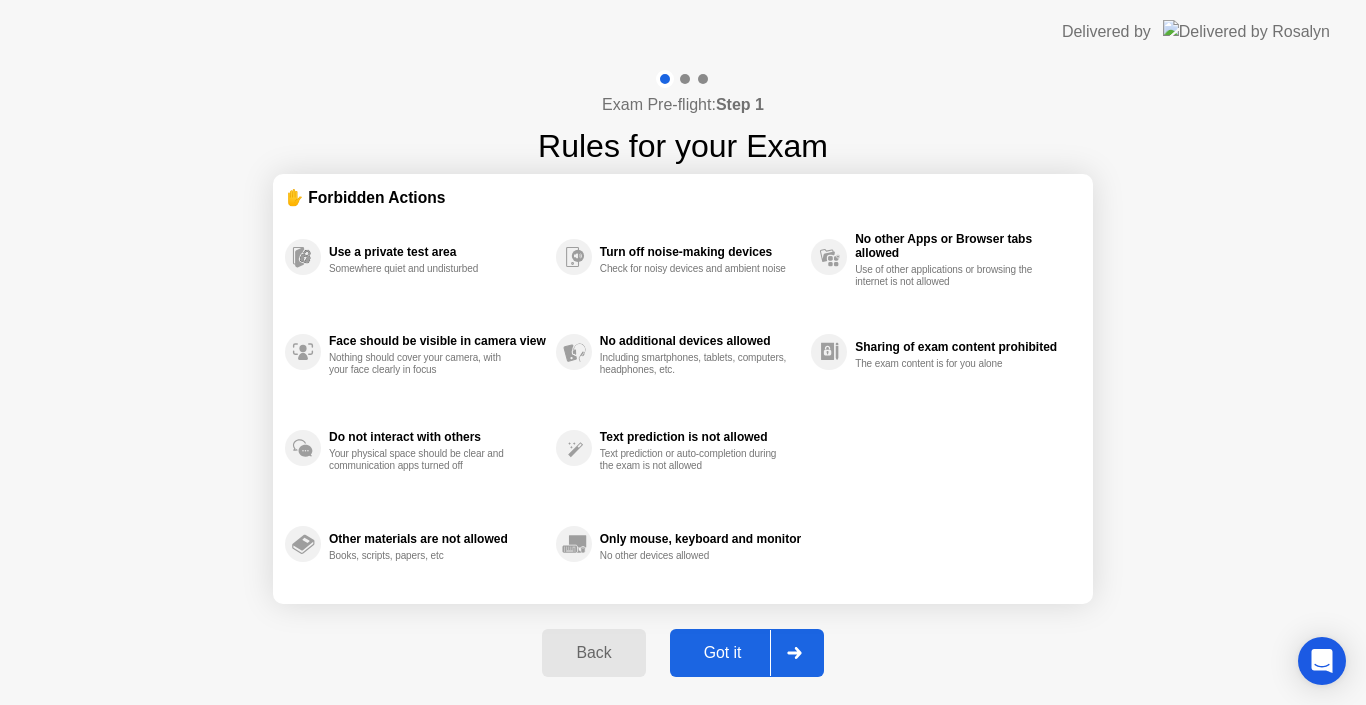click 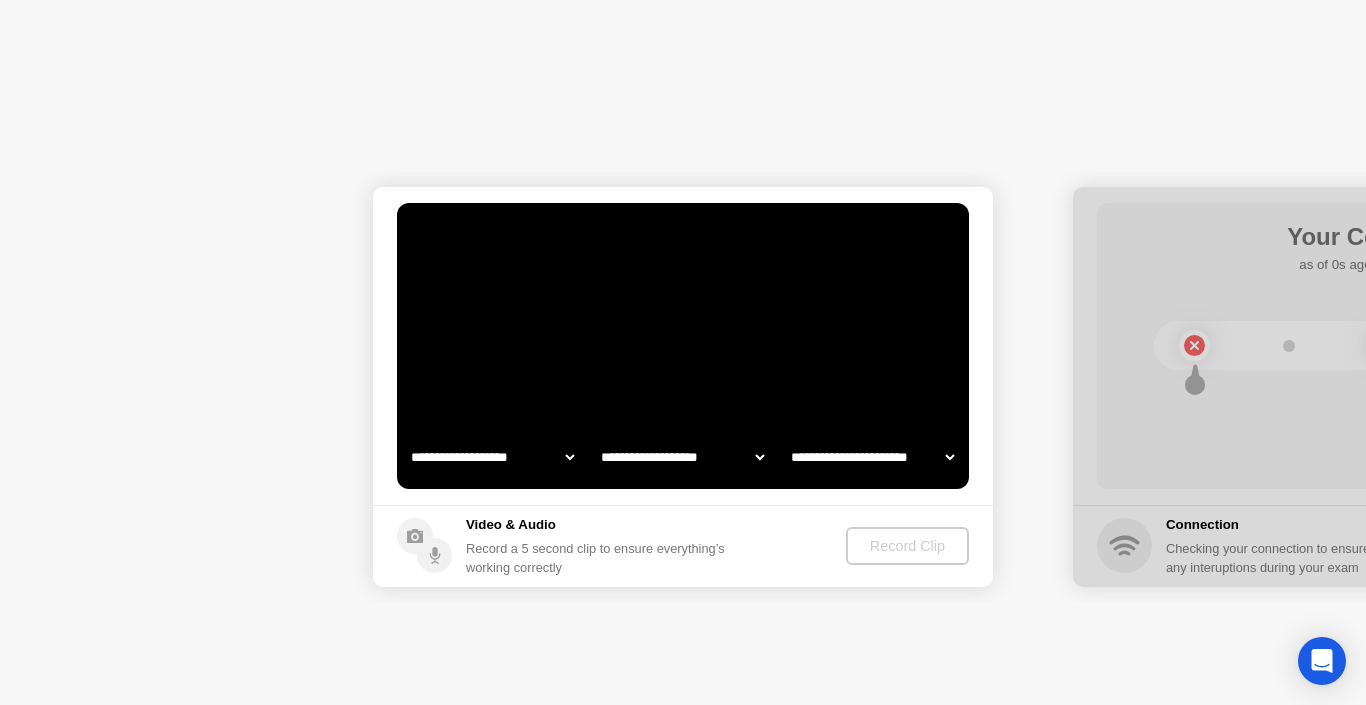 select on "**********" 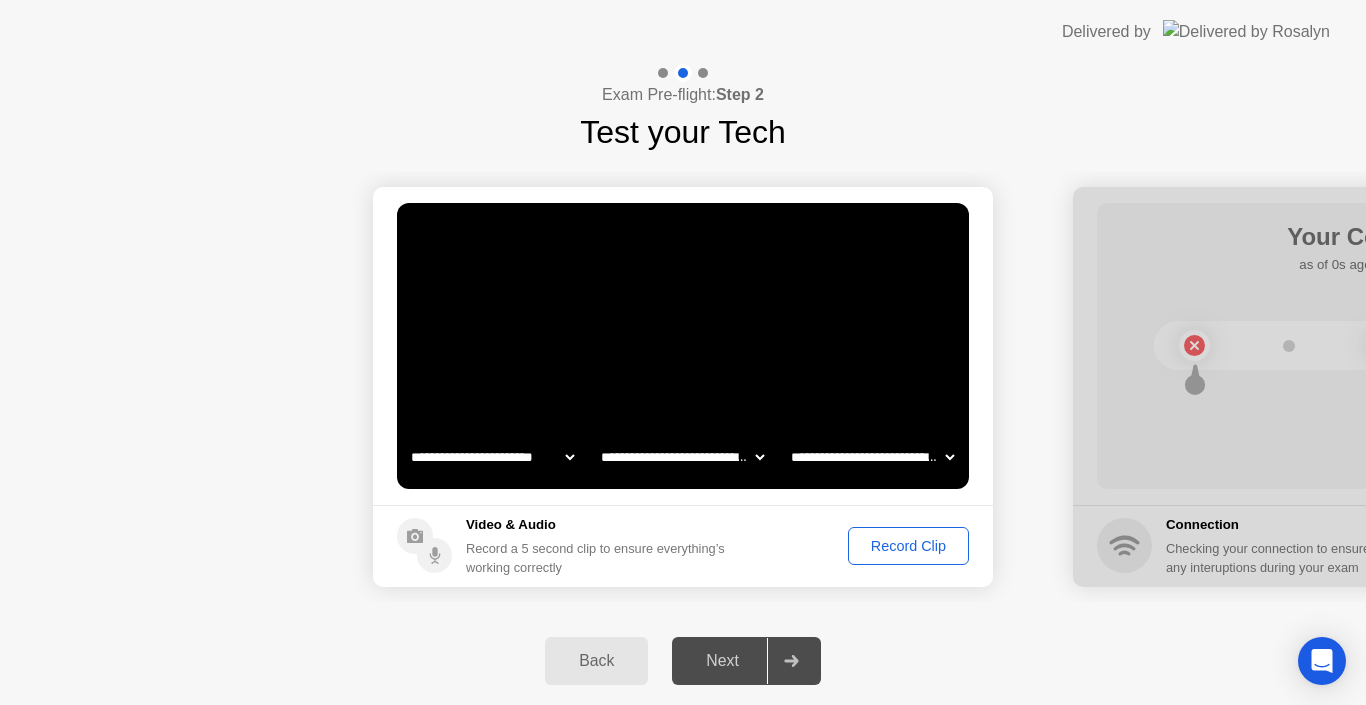 click on "**********" 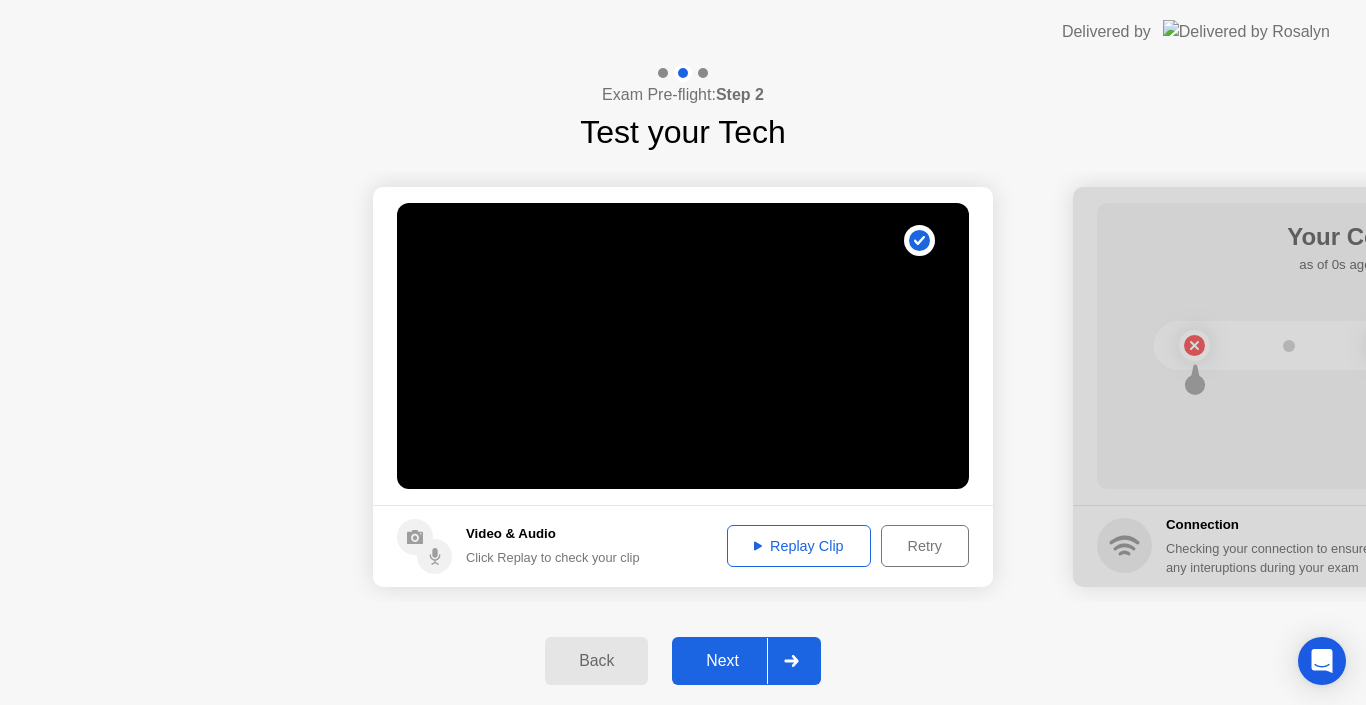 click on "Replay Clip" 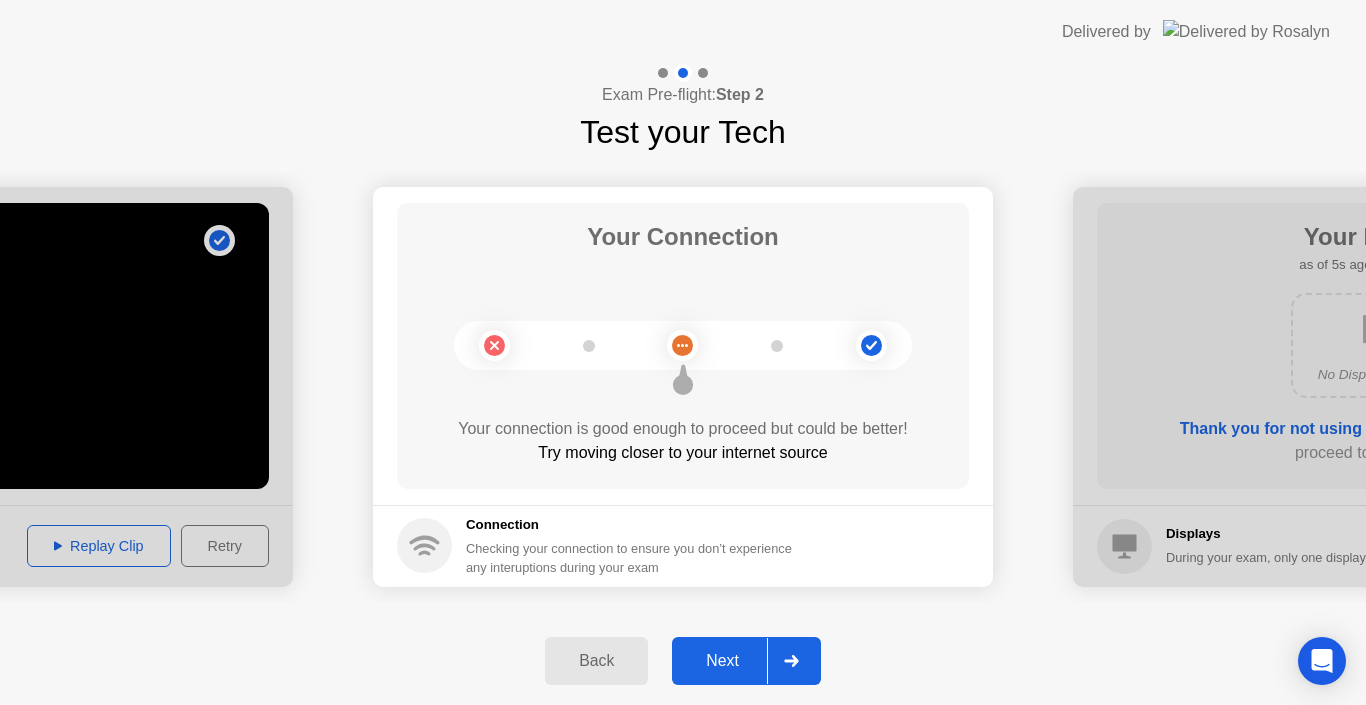 click 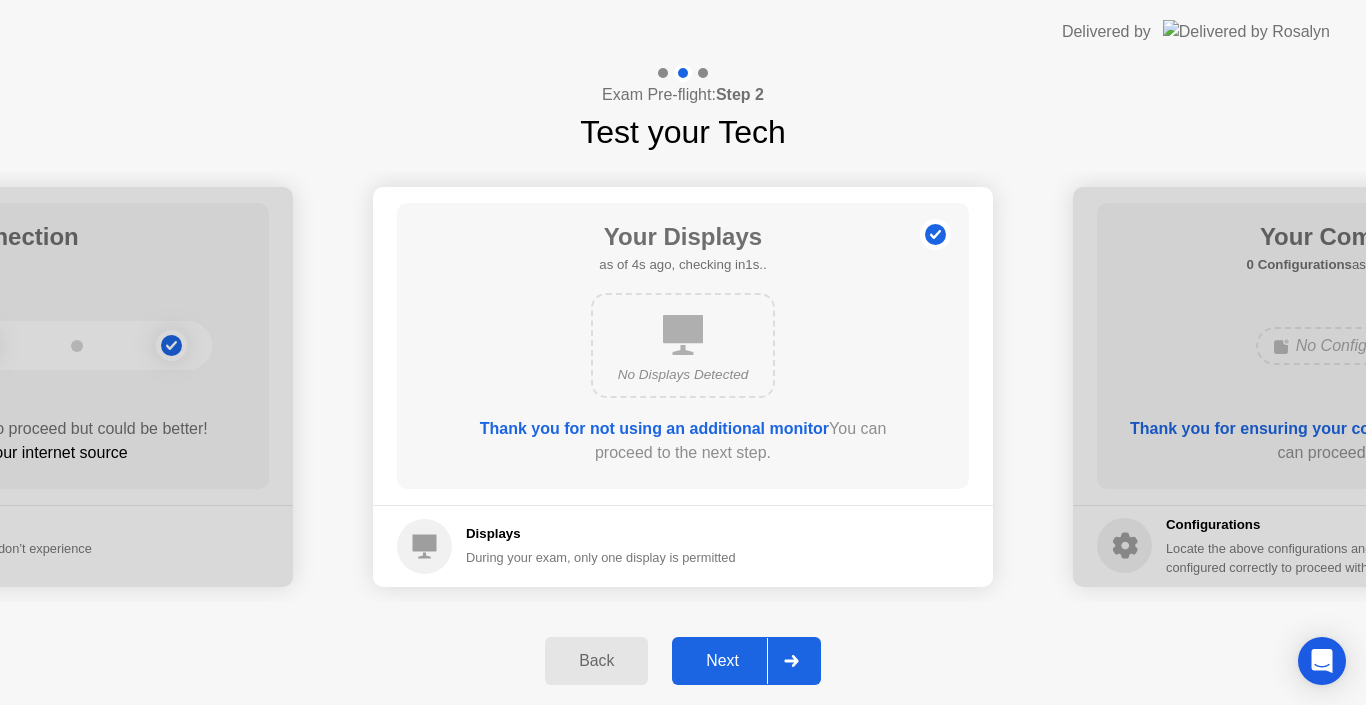 click 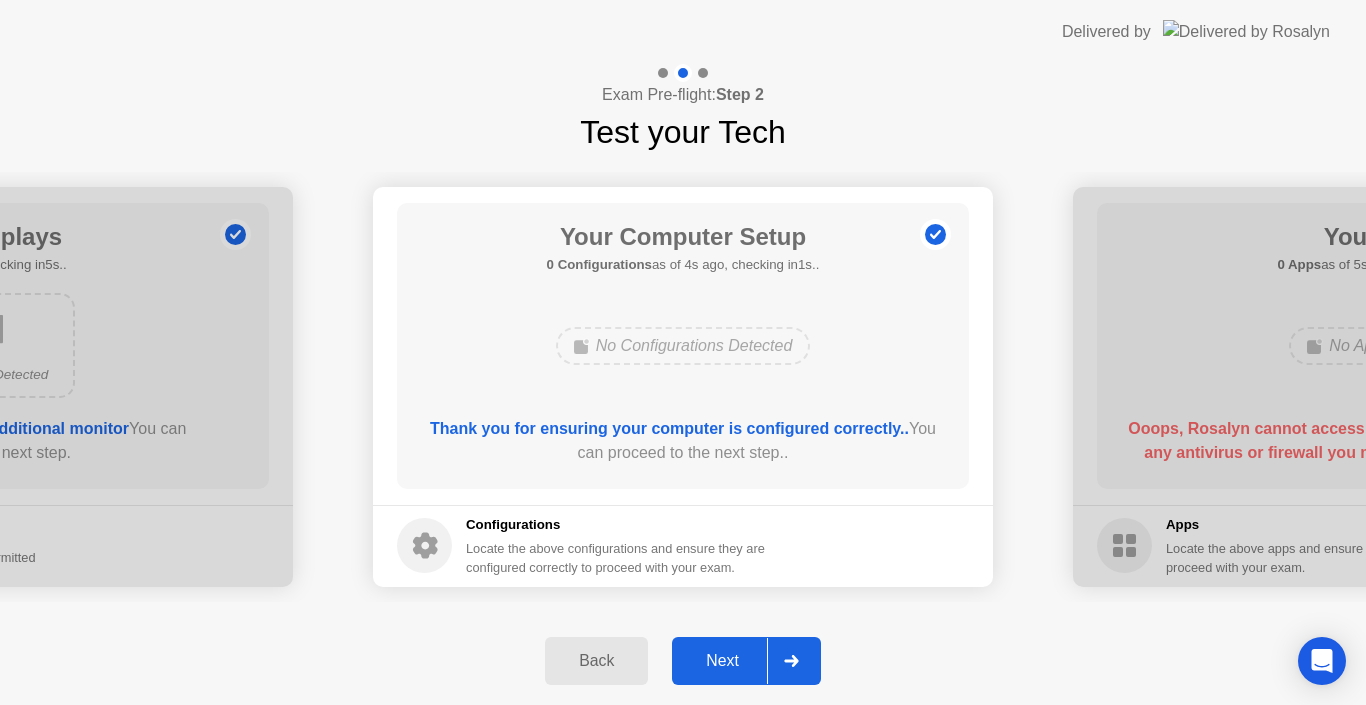 click 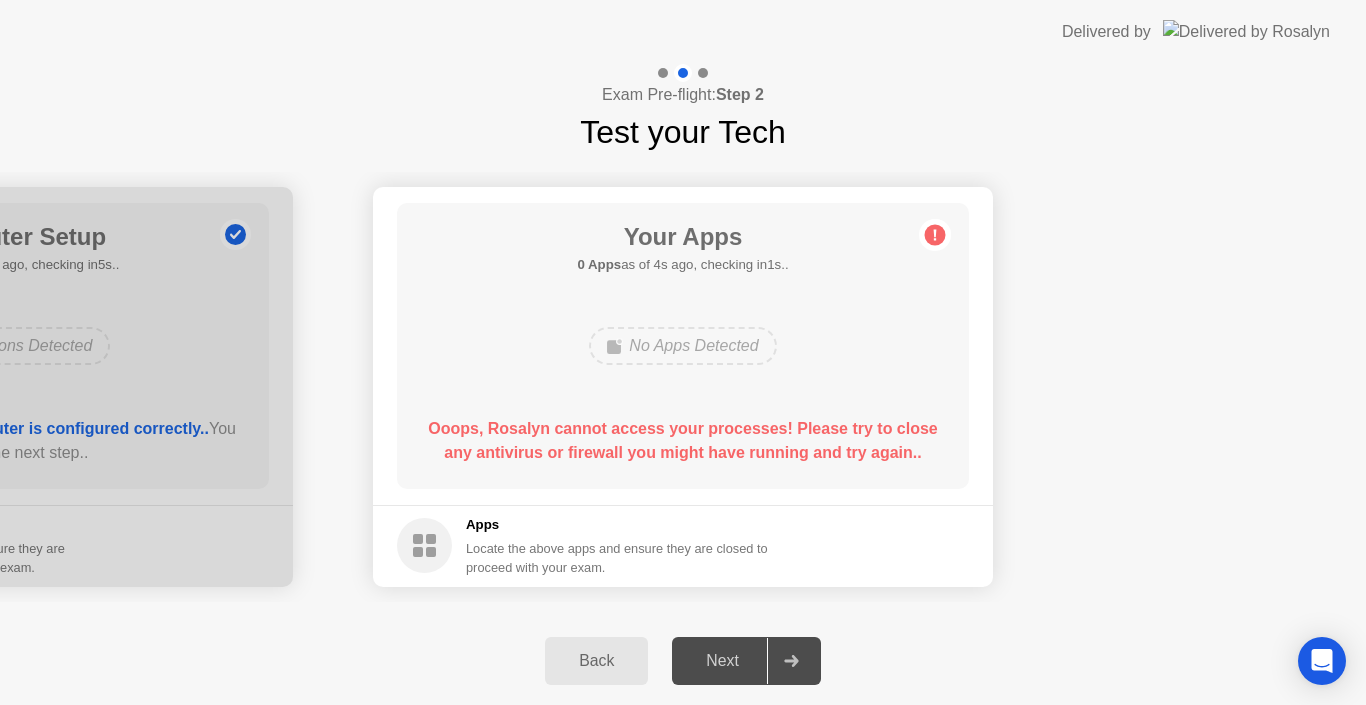 click 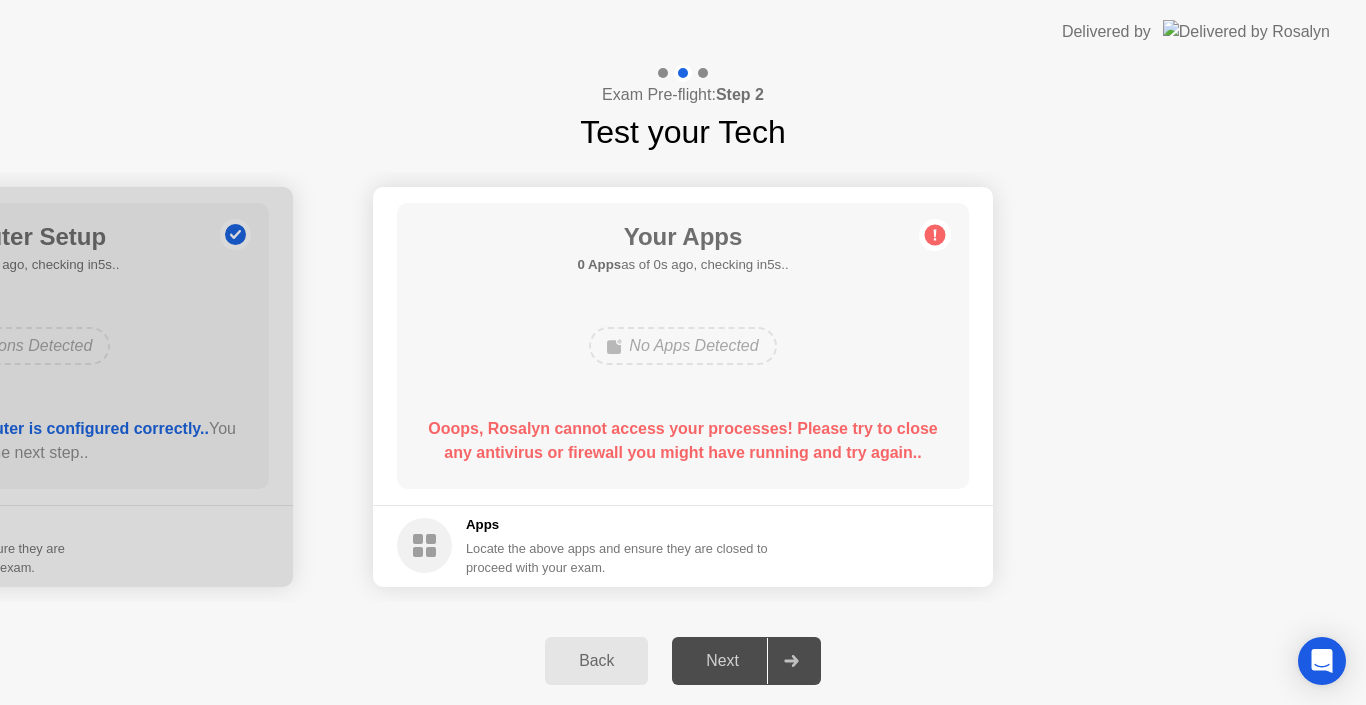 click on "Back" 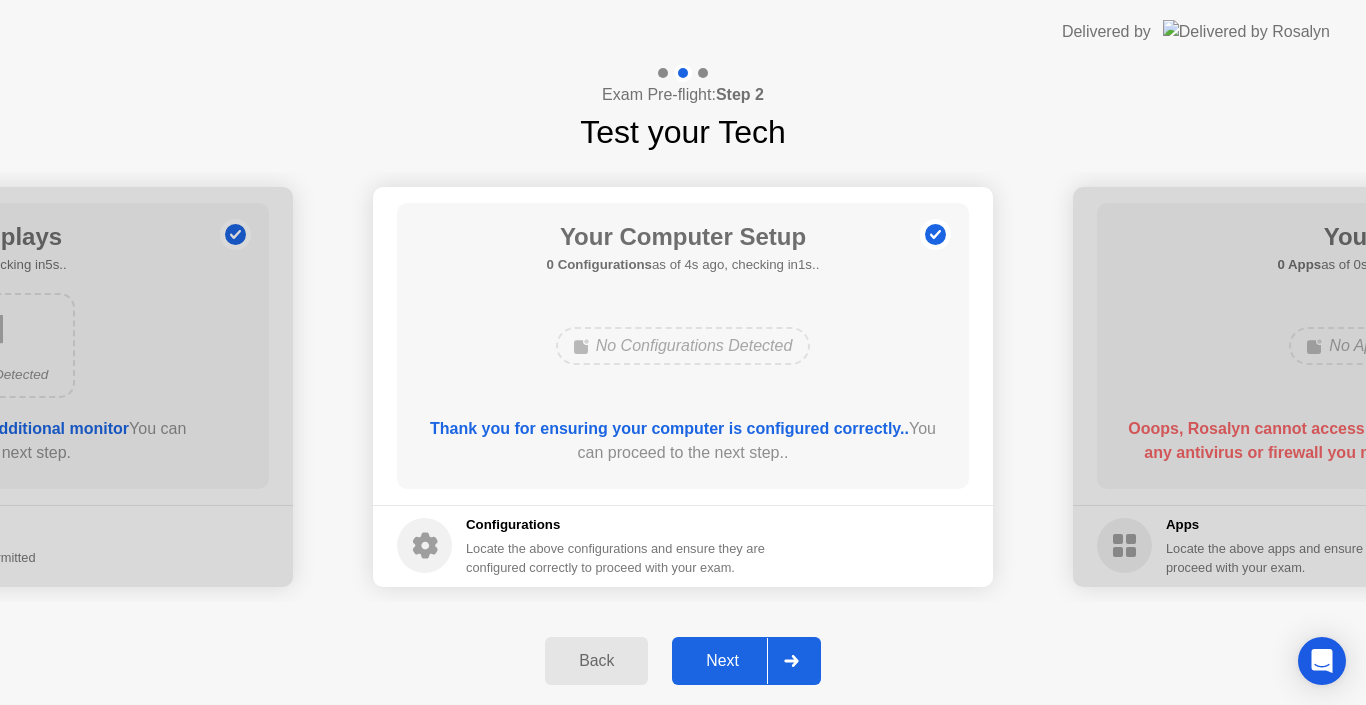click on "Next" 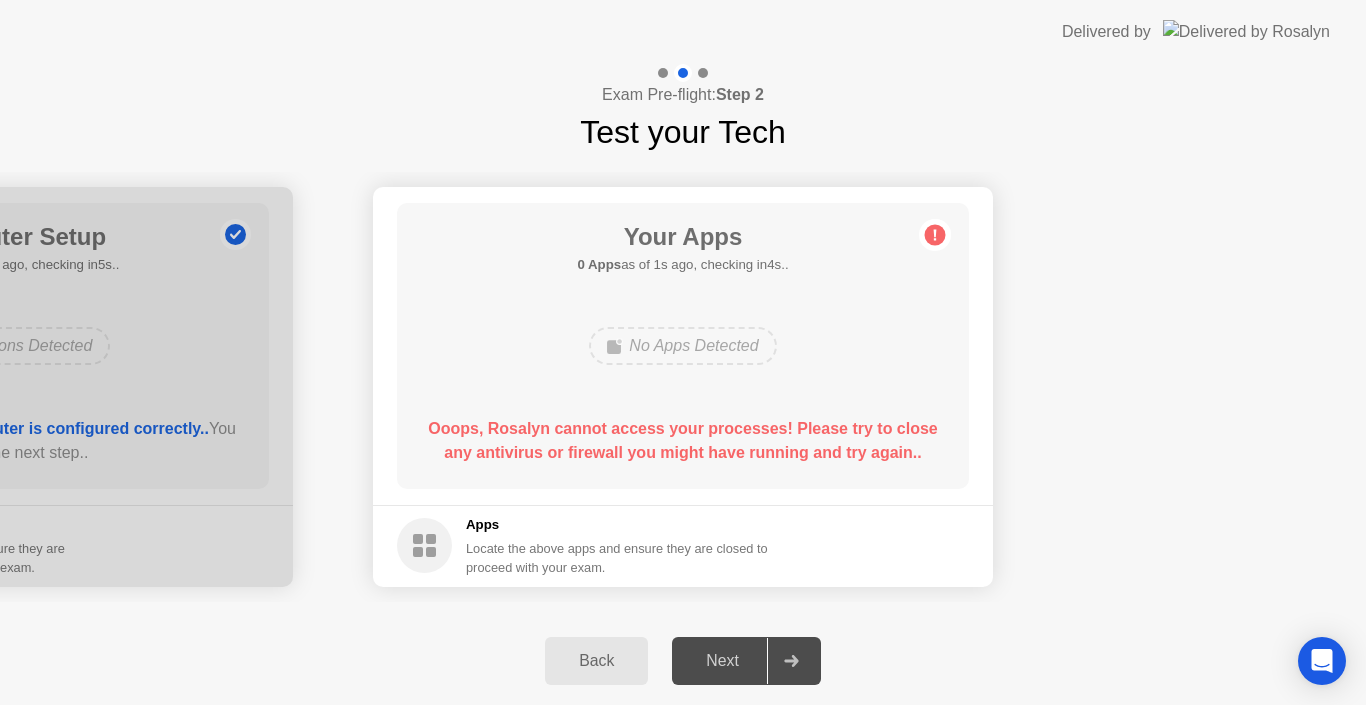 click on "Next" 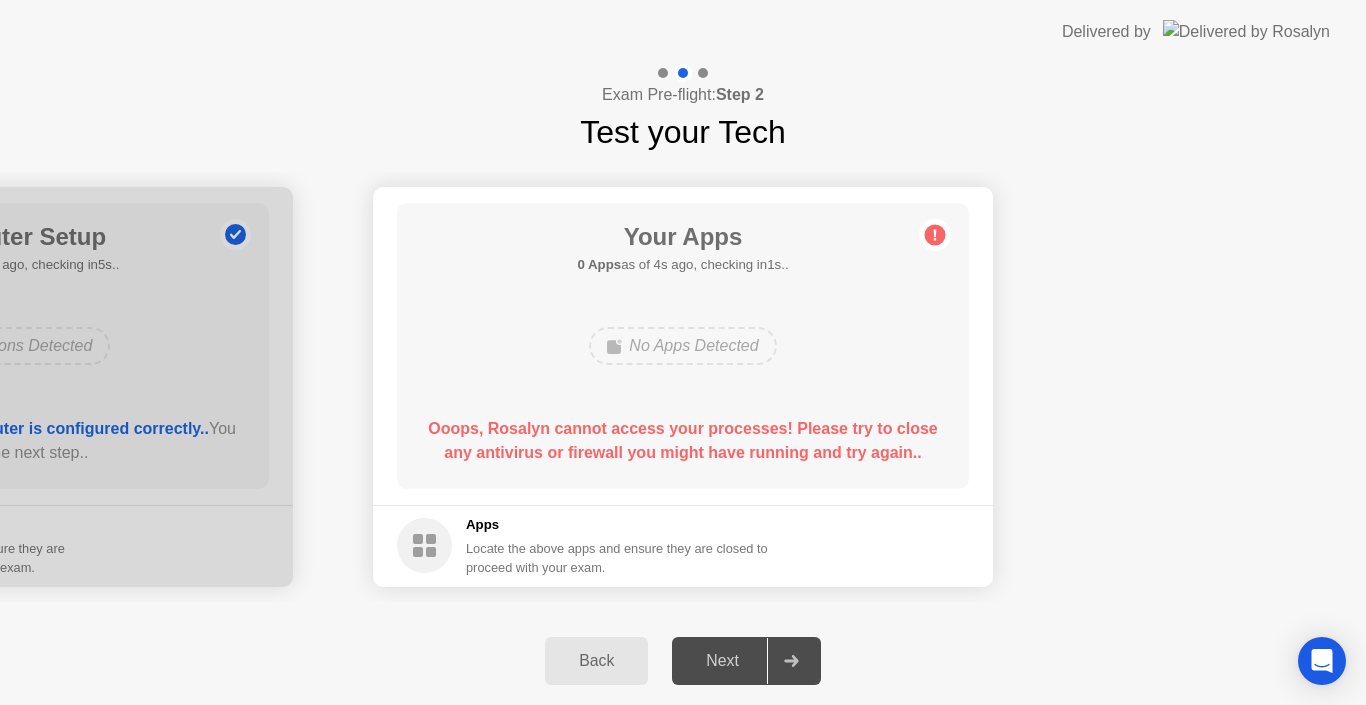 click on "Next" 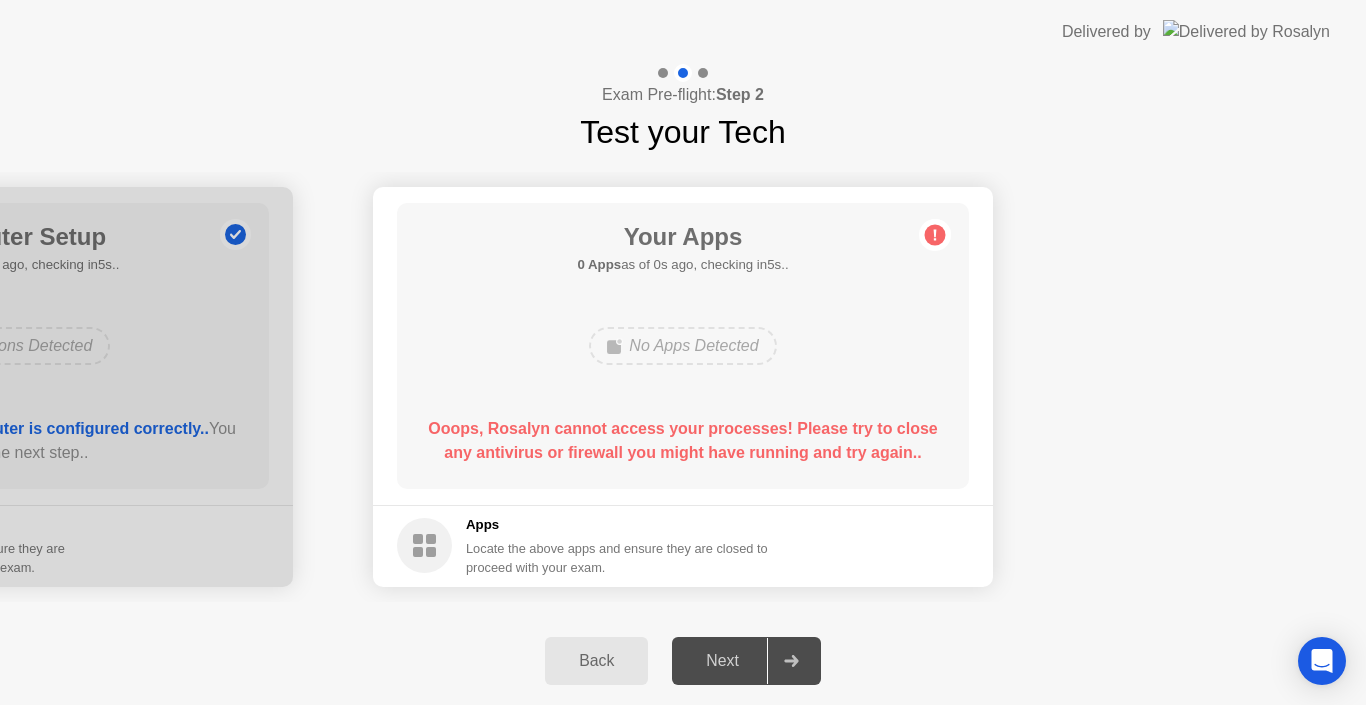 click on "Ooops, Rosalyn cannot access your processes! Please try to close any antivirus or firewall you might have running and try again.." 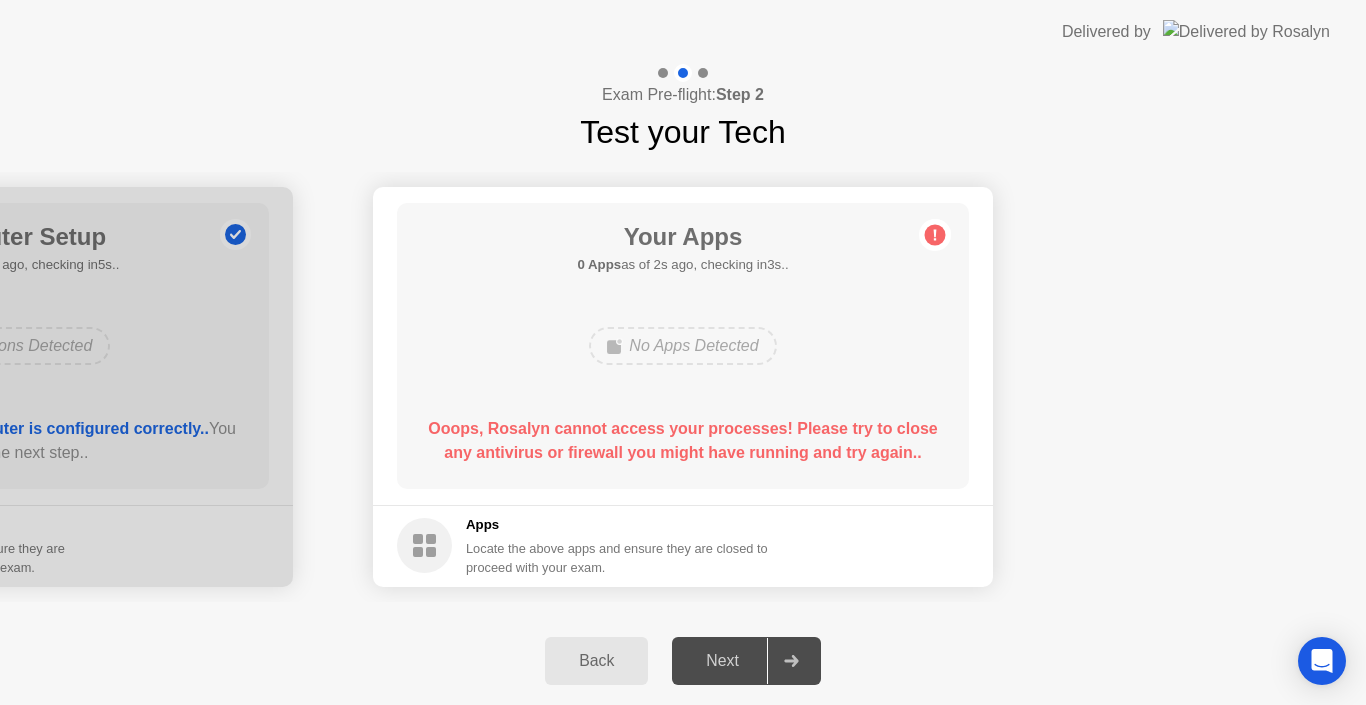 click on "No Apps Detected" 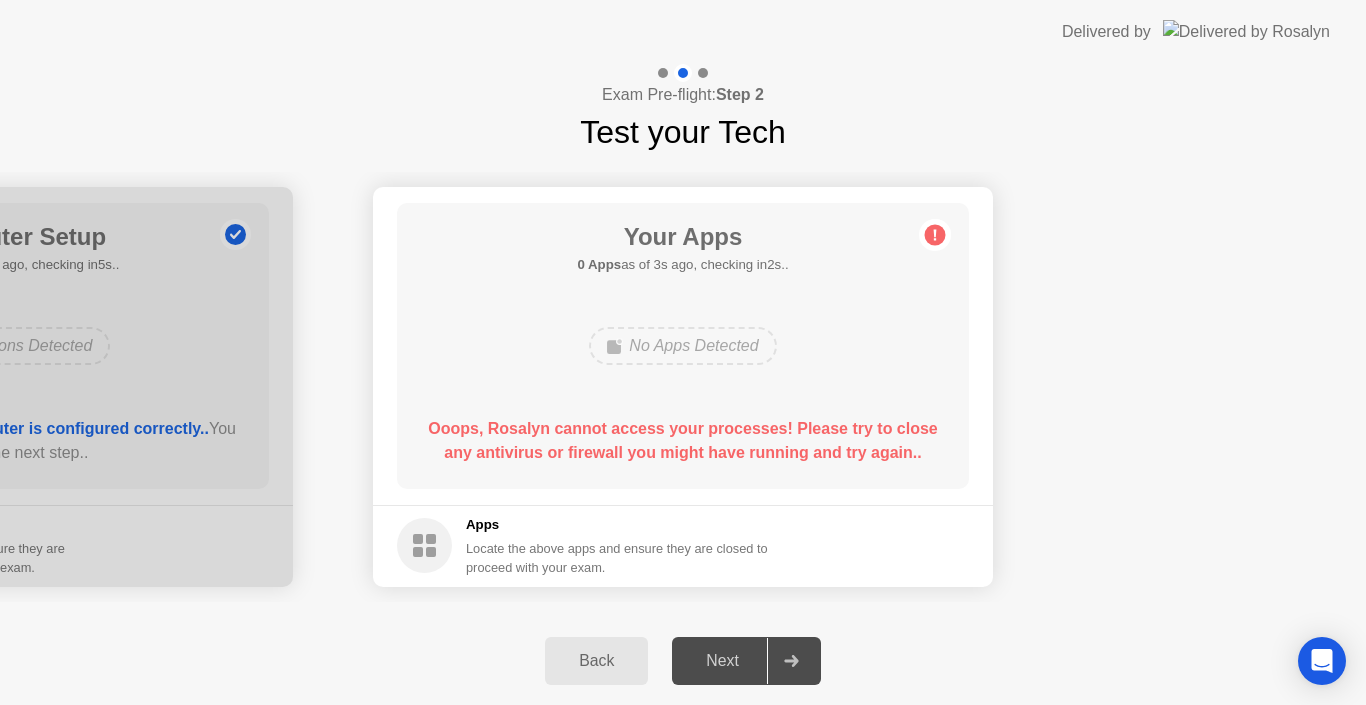 click on "Back" 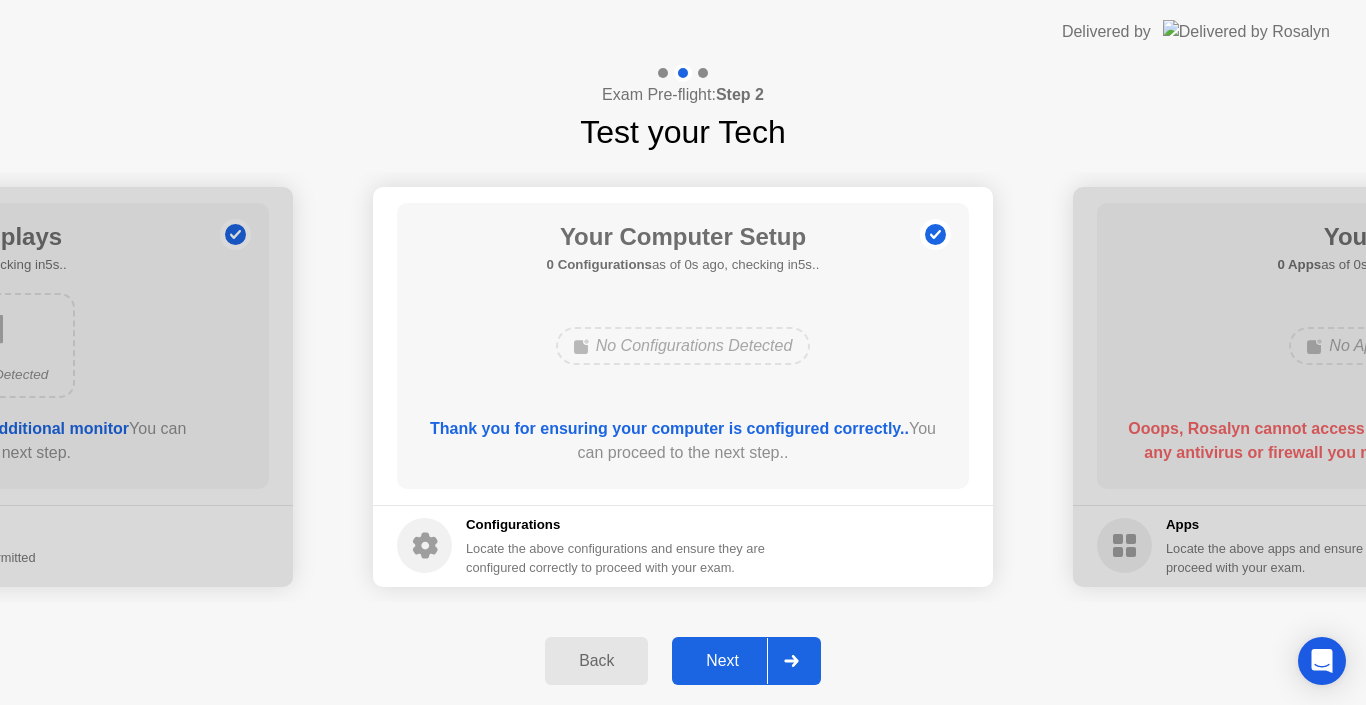 click on "Next" 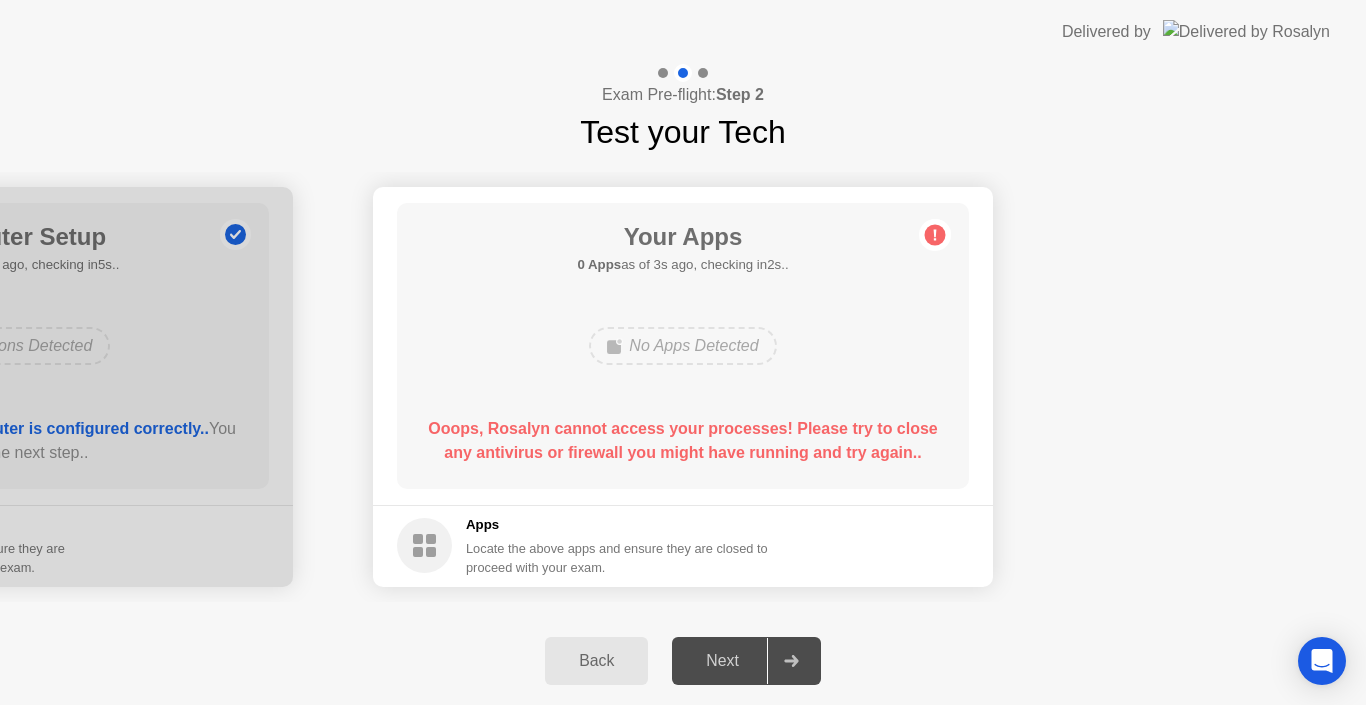 click 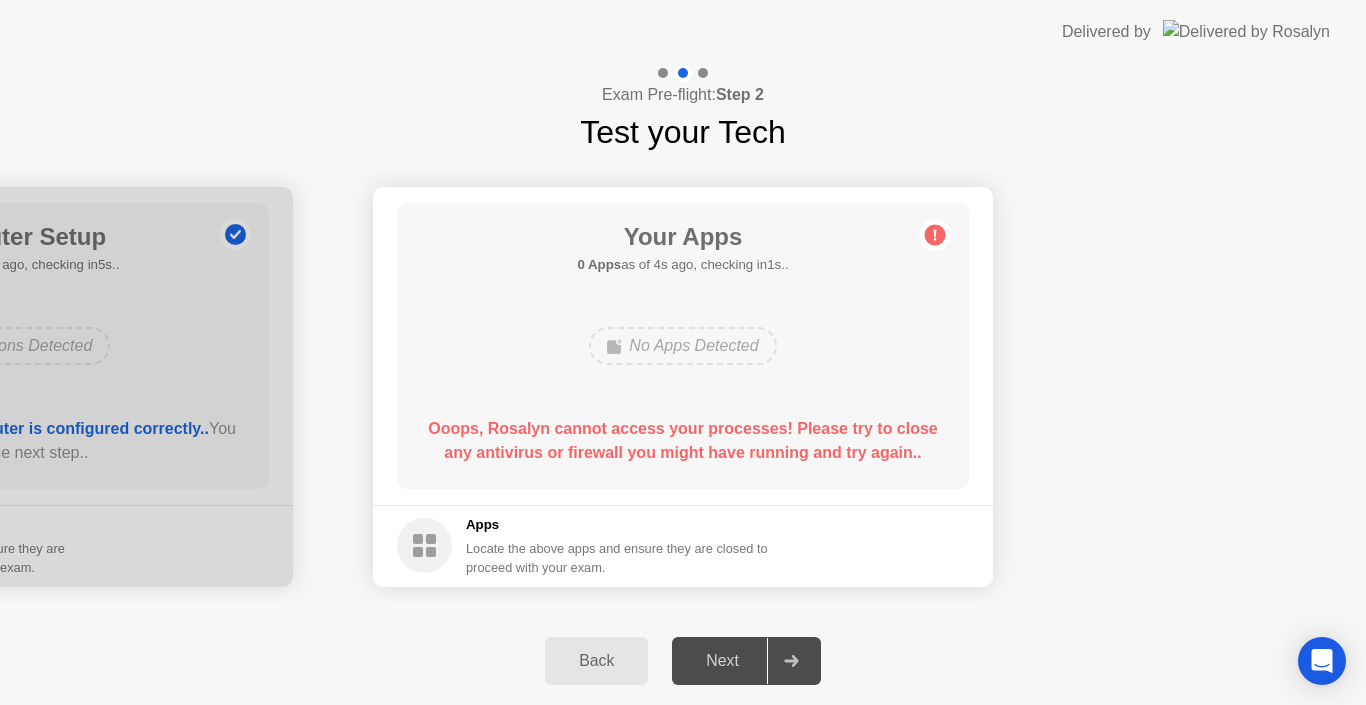 click 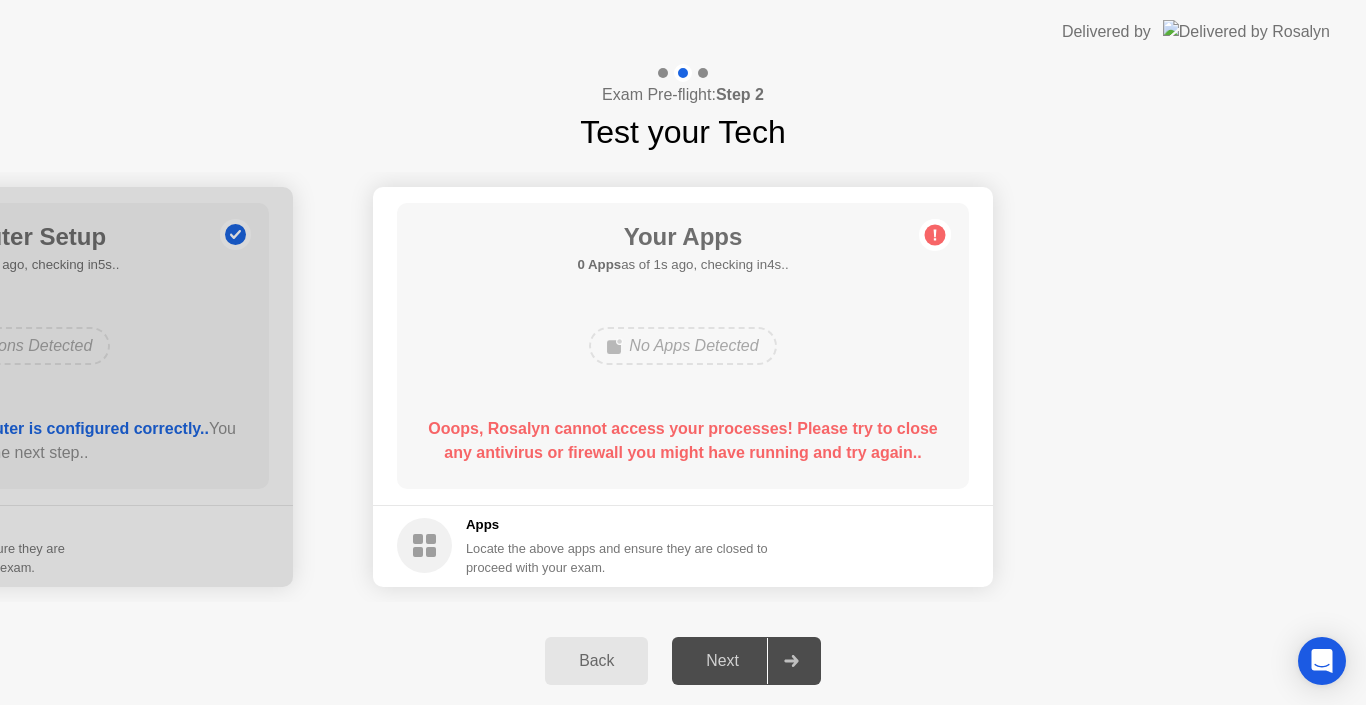 click on "No Apps Detected" 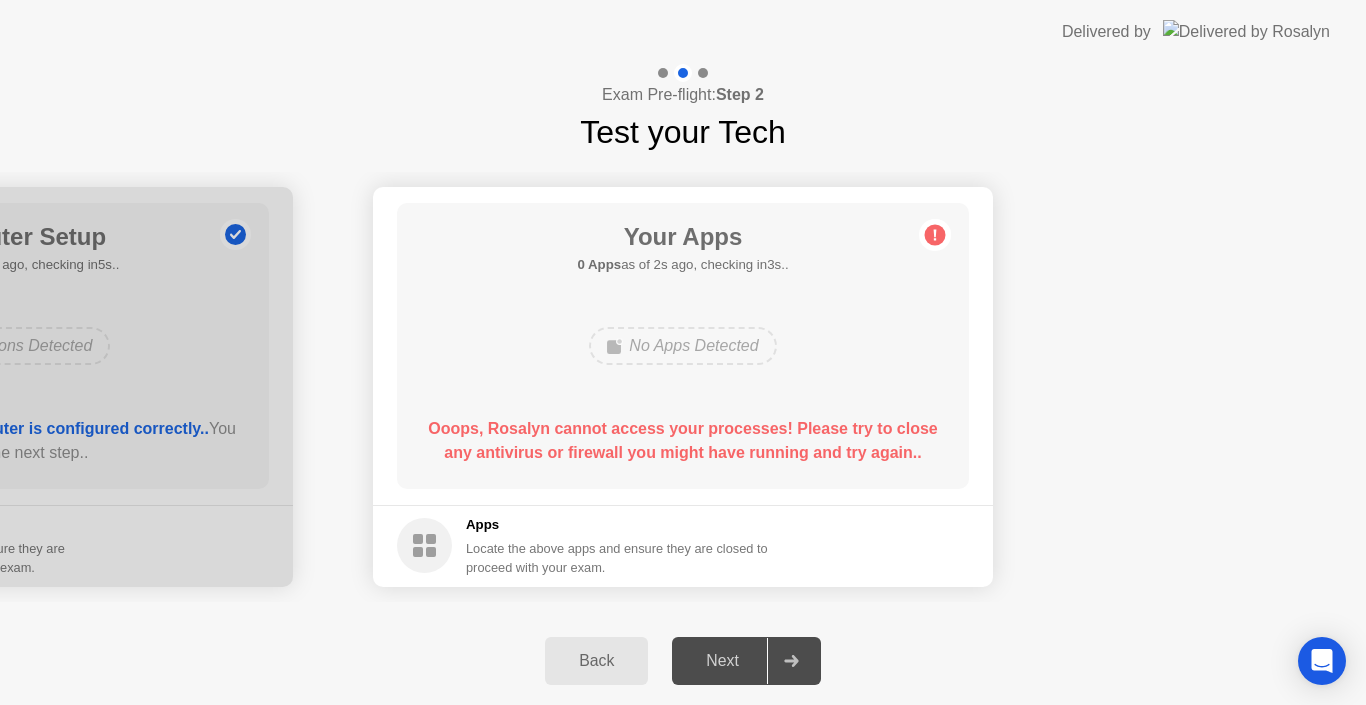 click on "No Apps Detected" 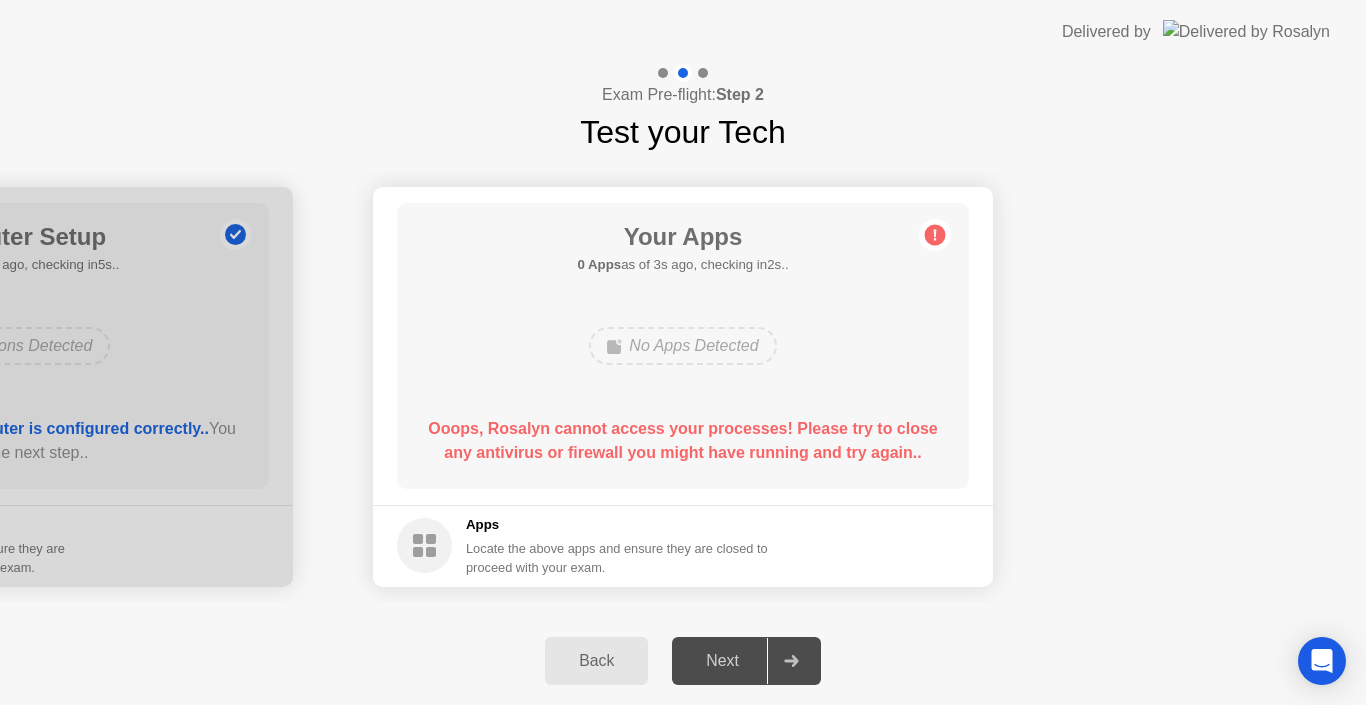 click on "No Apps Detected" 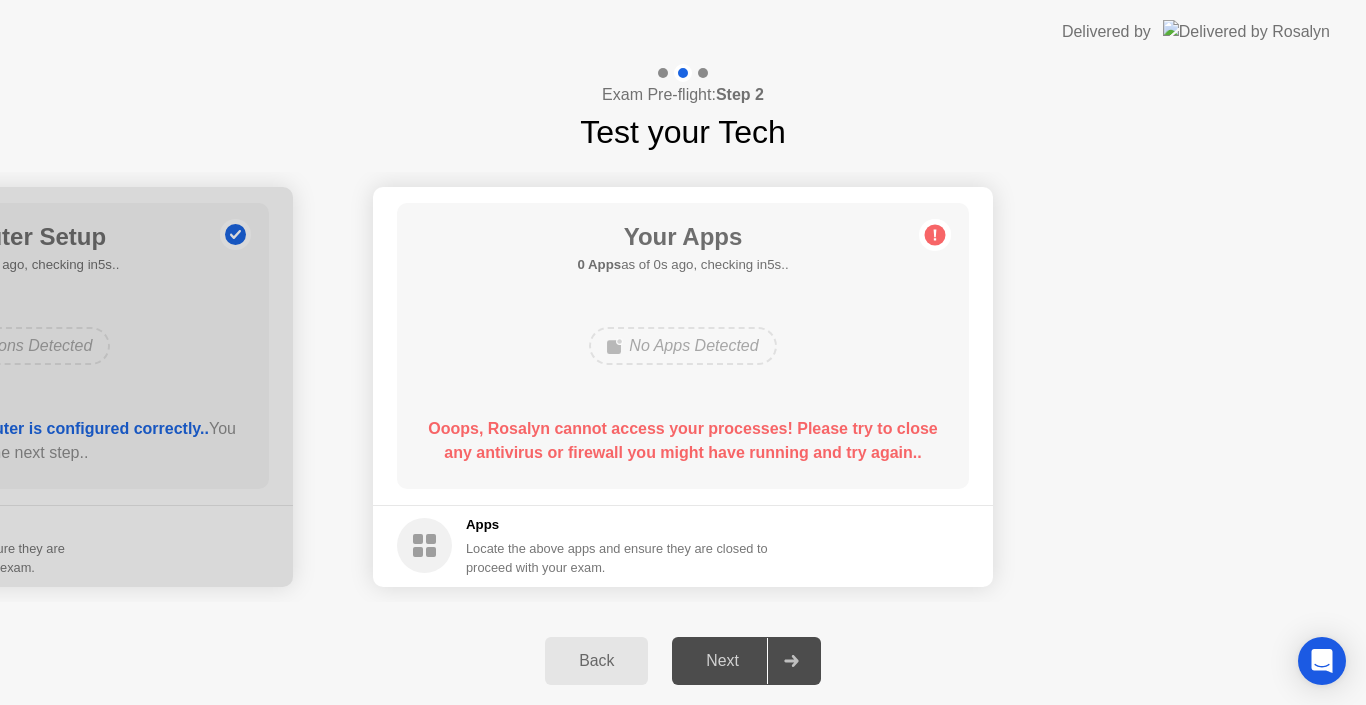 click on "Back" 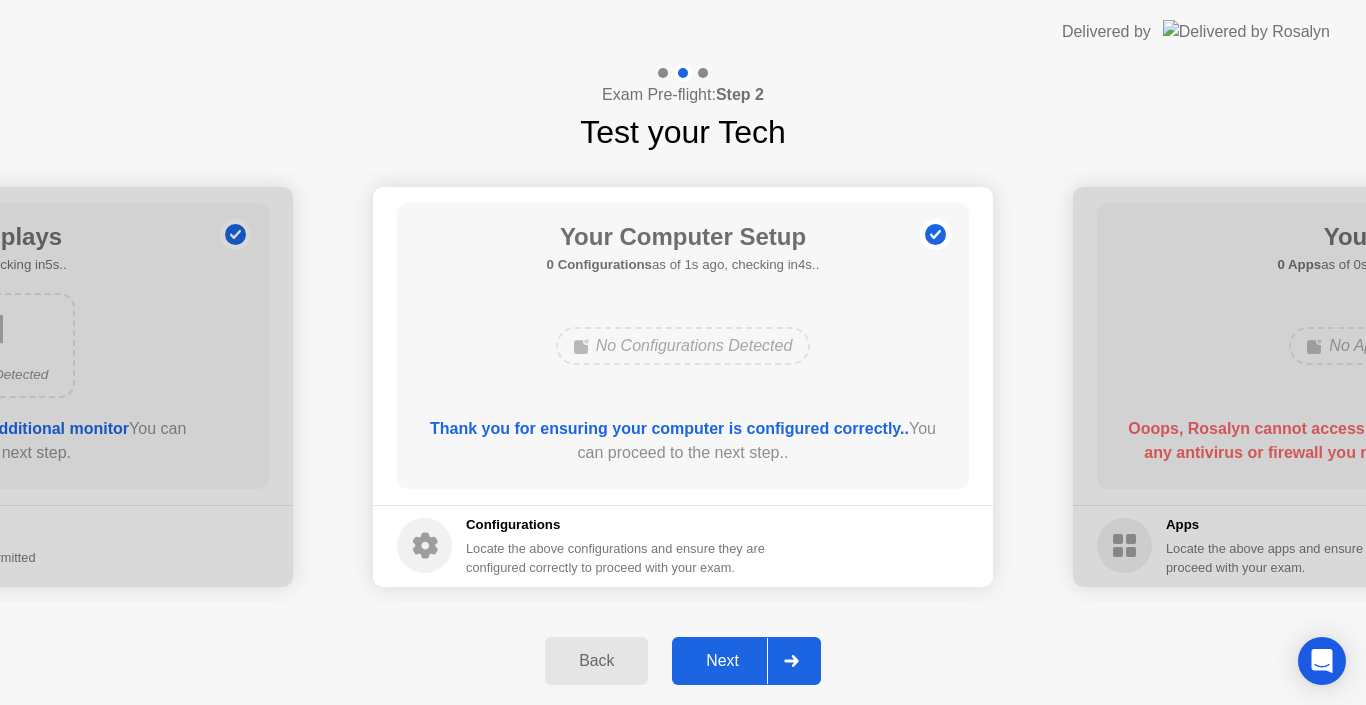 click on "Next" 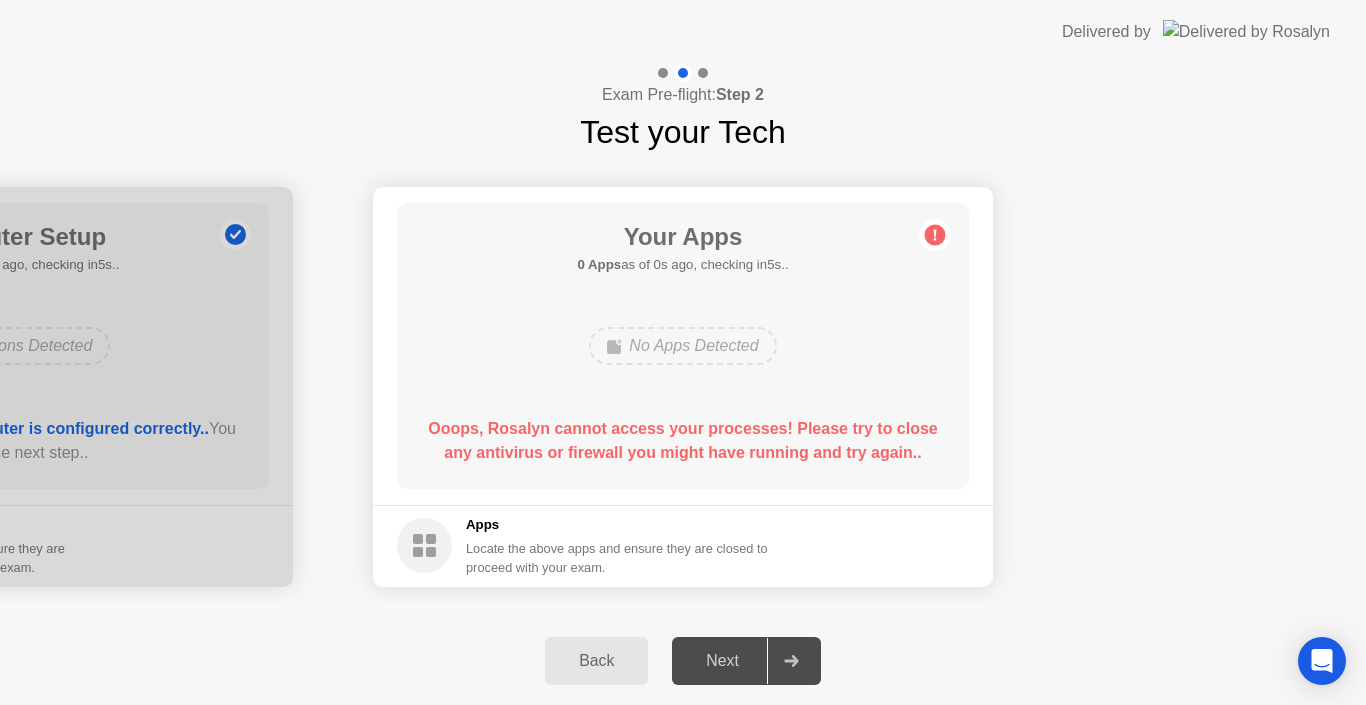 click on "Your Apps 0 Apps  as of 0s ago, checking in5s..  No Apps Detected  Ooops, [NAME] cannot access your processes! Please try to close any antivirus or firewall you might have running and try again.." 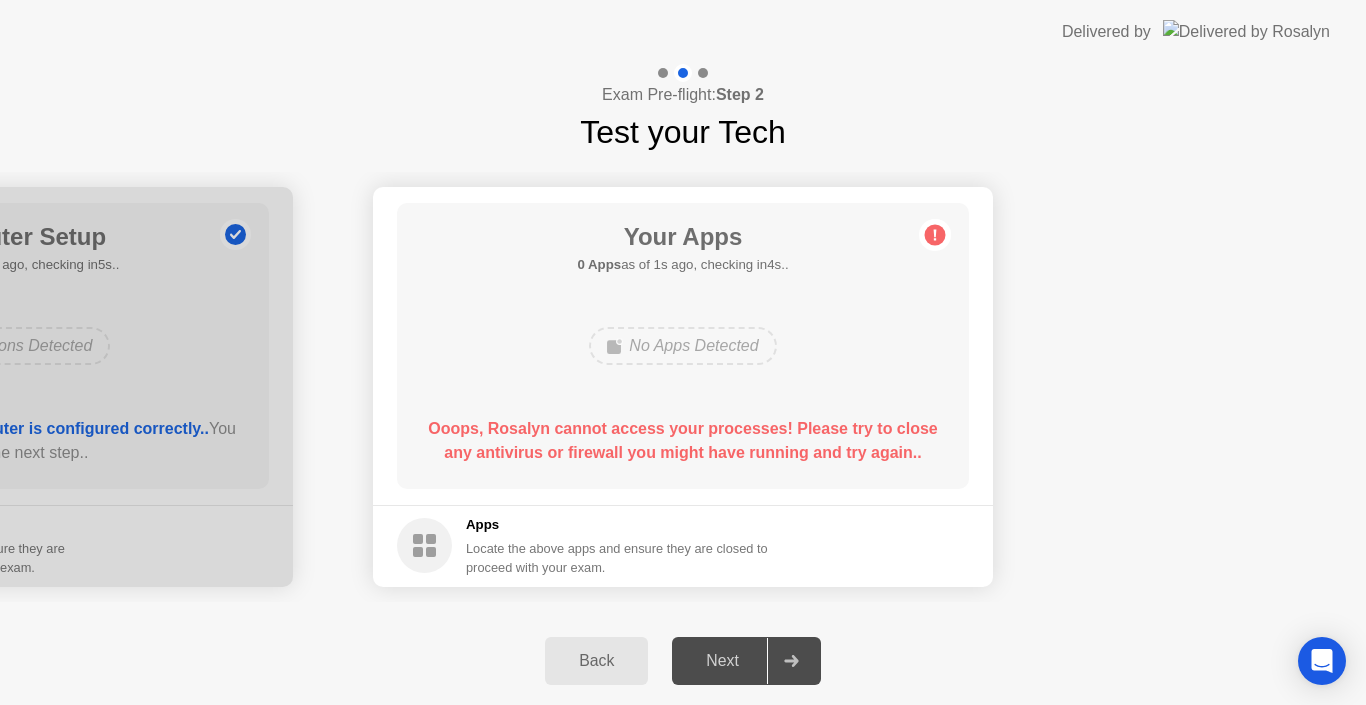 click on "Your Apps 0 Apps  as of 1s ago, checking in4s..  No Apps Detected  Ooops, Rosalyn cannot access your processes! Please try to close any antivirus or firewall you might have running and try again.." 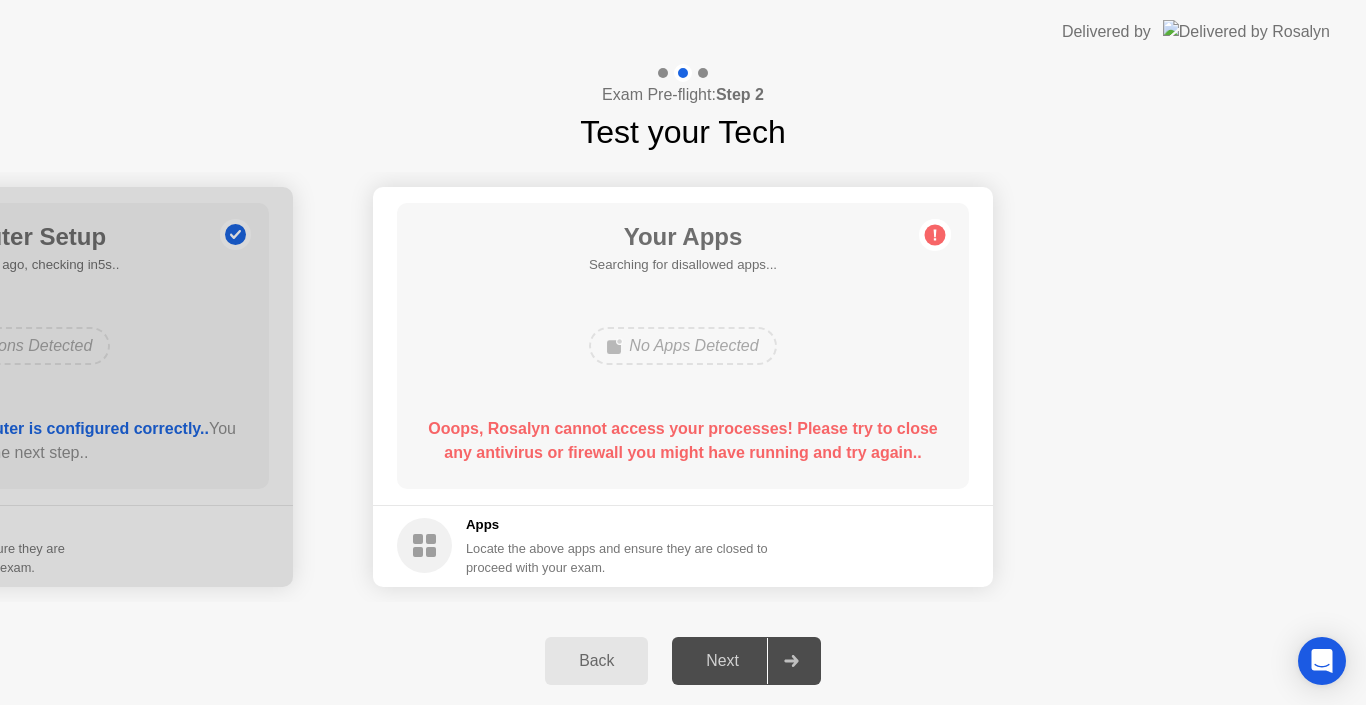 click on "Your Apps  Searching for disallowed apps...  No Apps Detected  Ooops, Rosalyn cannot access your processes! Please try to close any antivirus or firewall you might have running and try again.." 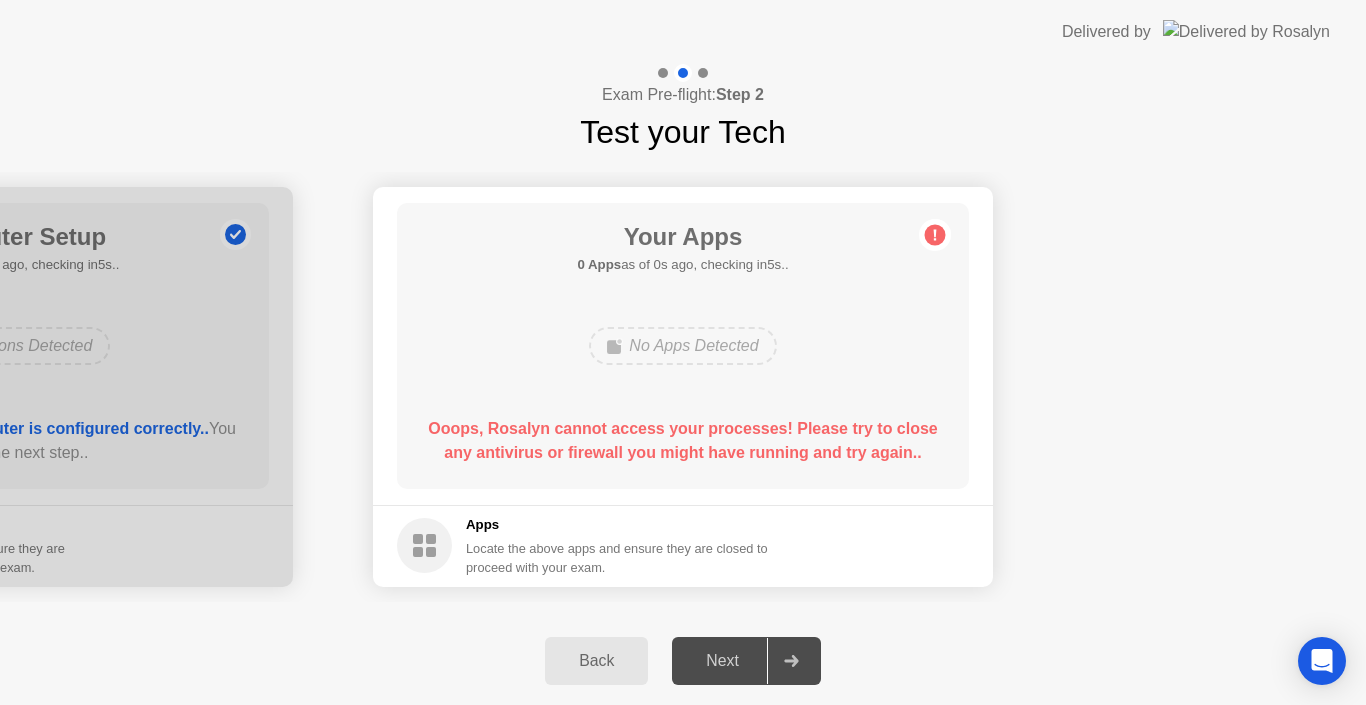 click on "Your Apps 0 Apps  as of 0s ago, checking in5s..  No Apps Detected  Ooops, [NAME] cannot access your processes! Please try to close any antivirus or firewall you might have running and try again.." 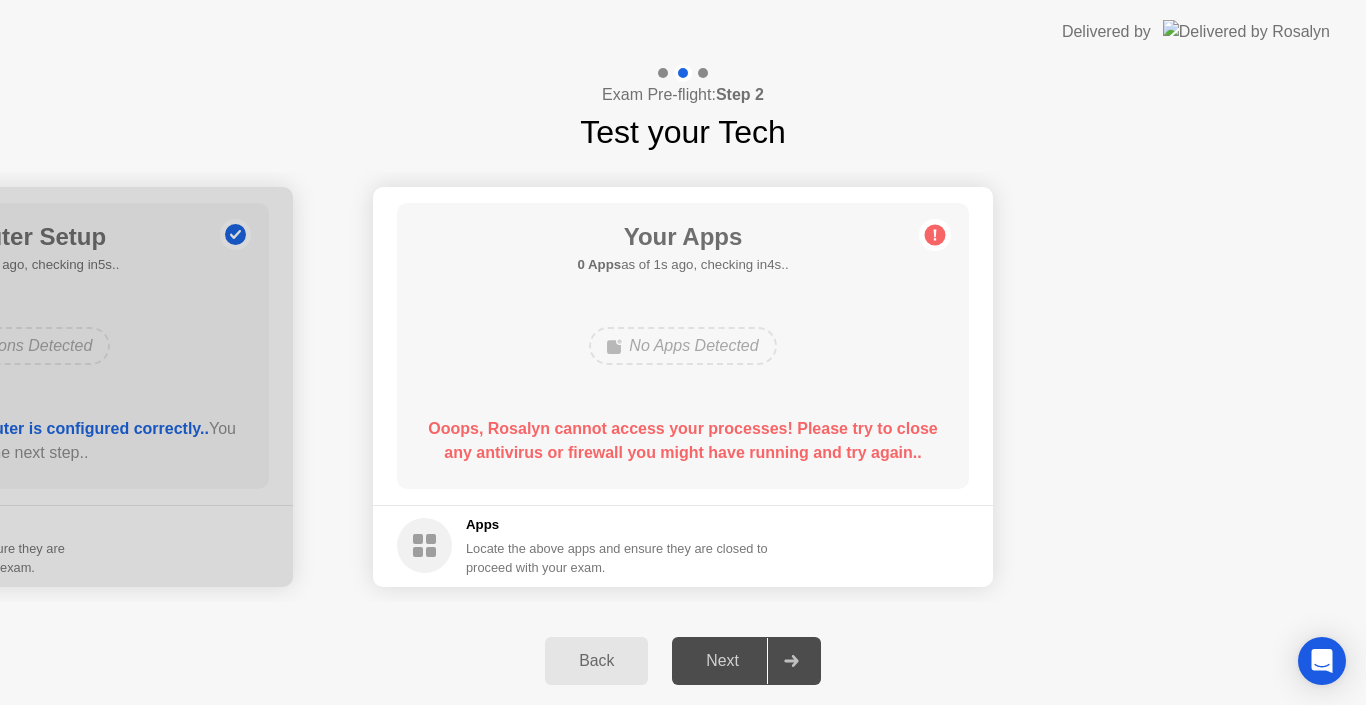 click on "Your Apps 0 Apps  as of 1s ago, checking in4s..  No Apps Detected  Ooops, Rosalyn cannot access your processes! Please try to close any antivirus or firewall you might have running and try again.." 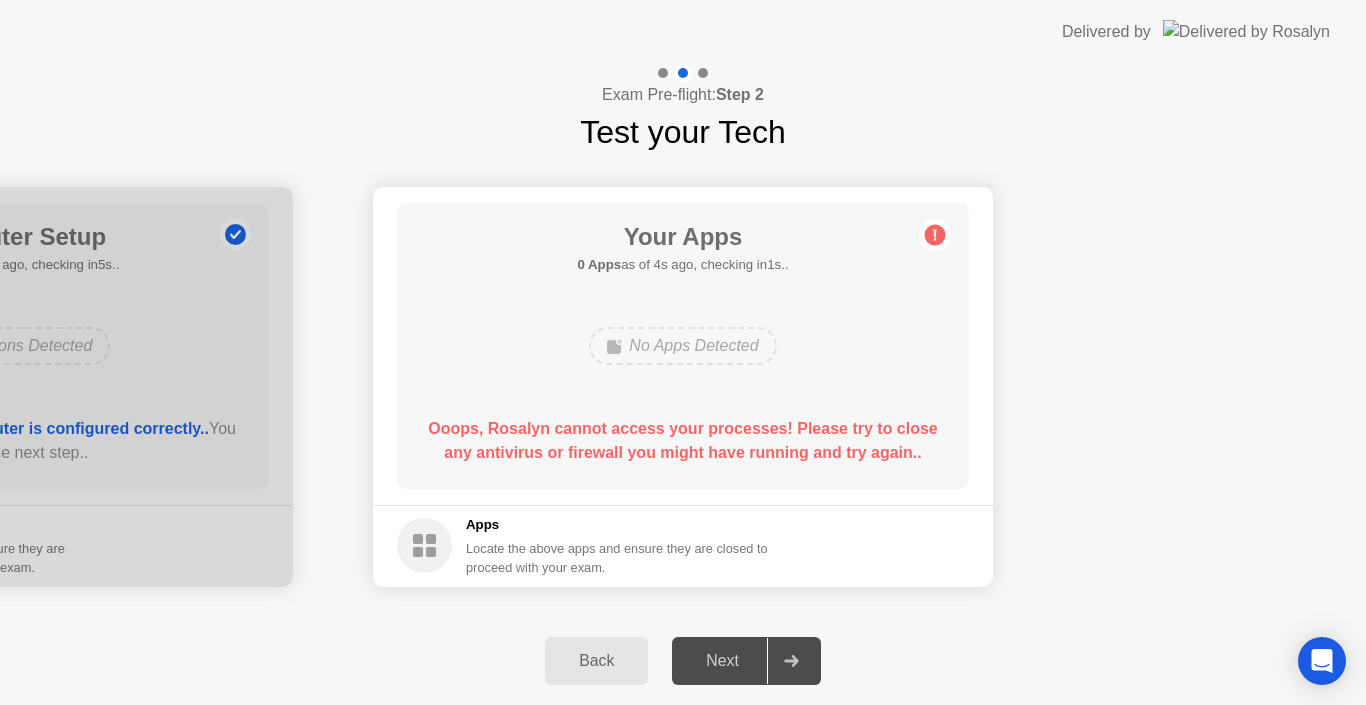 click on "Back" 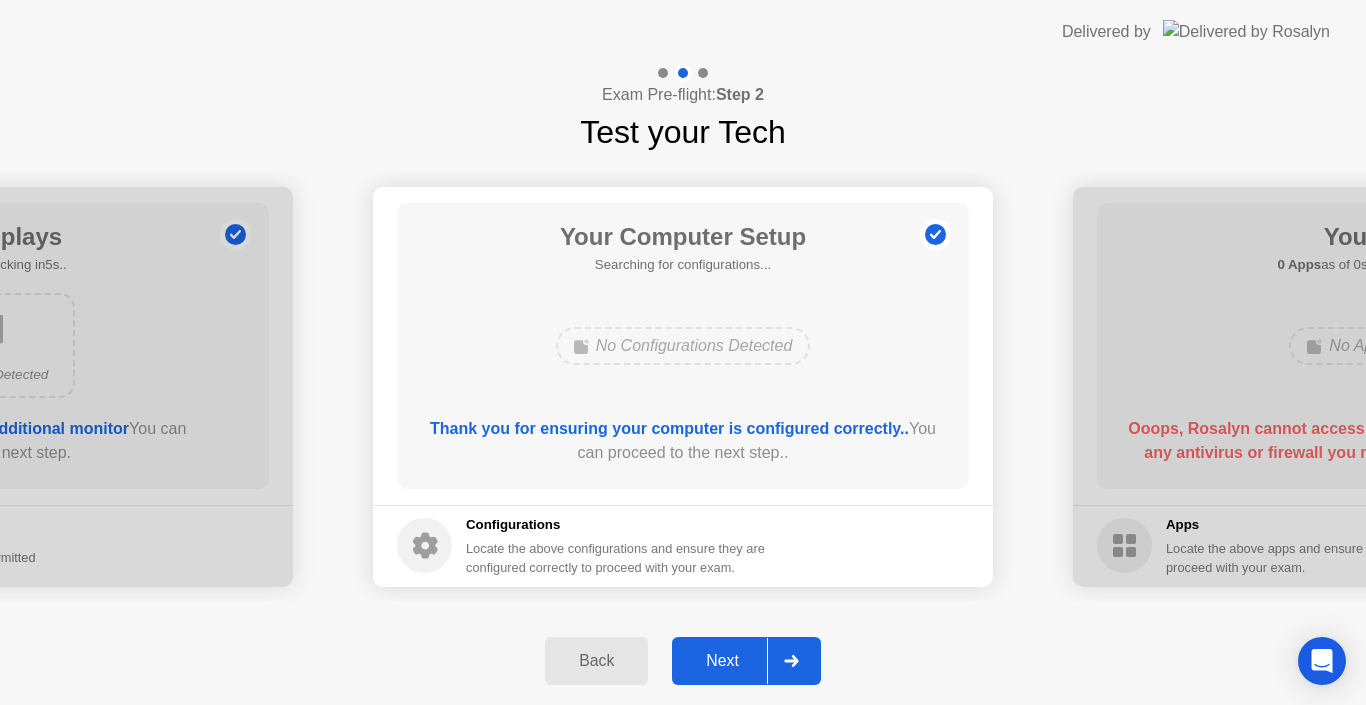 click on "Back" 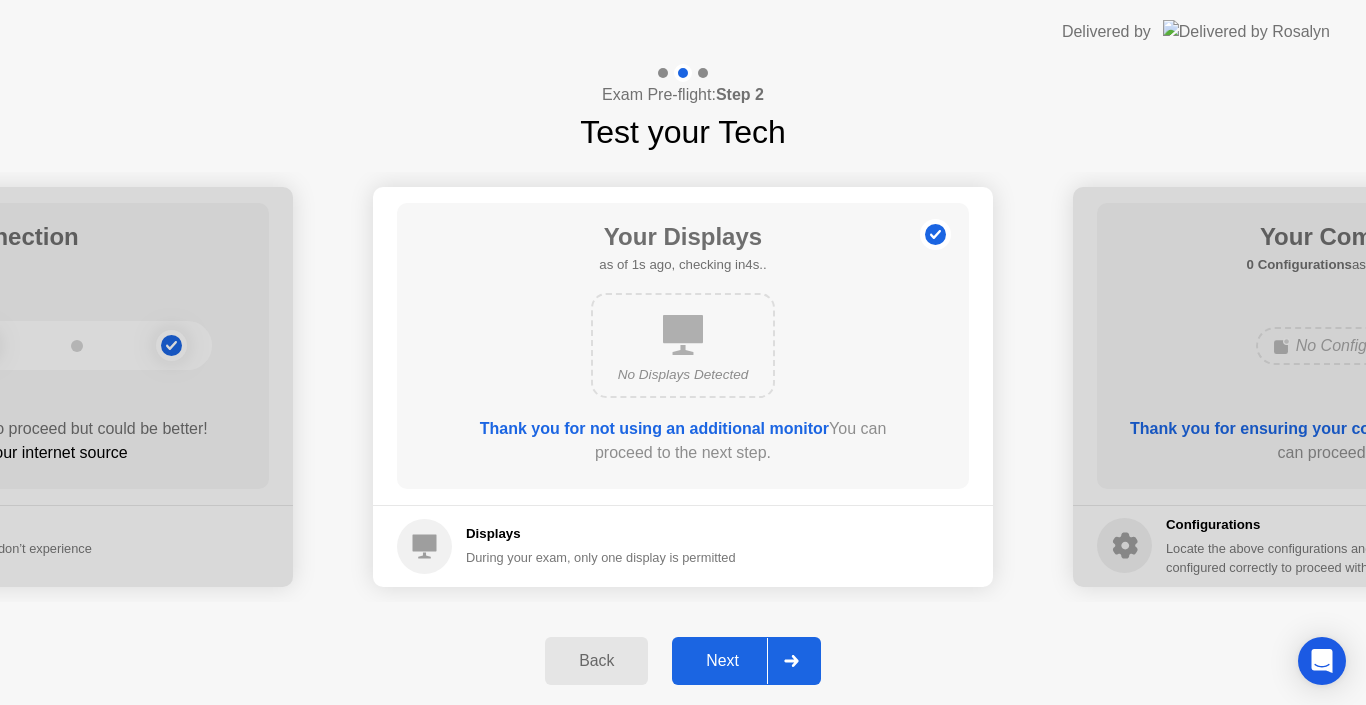 click on "Next" 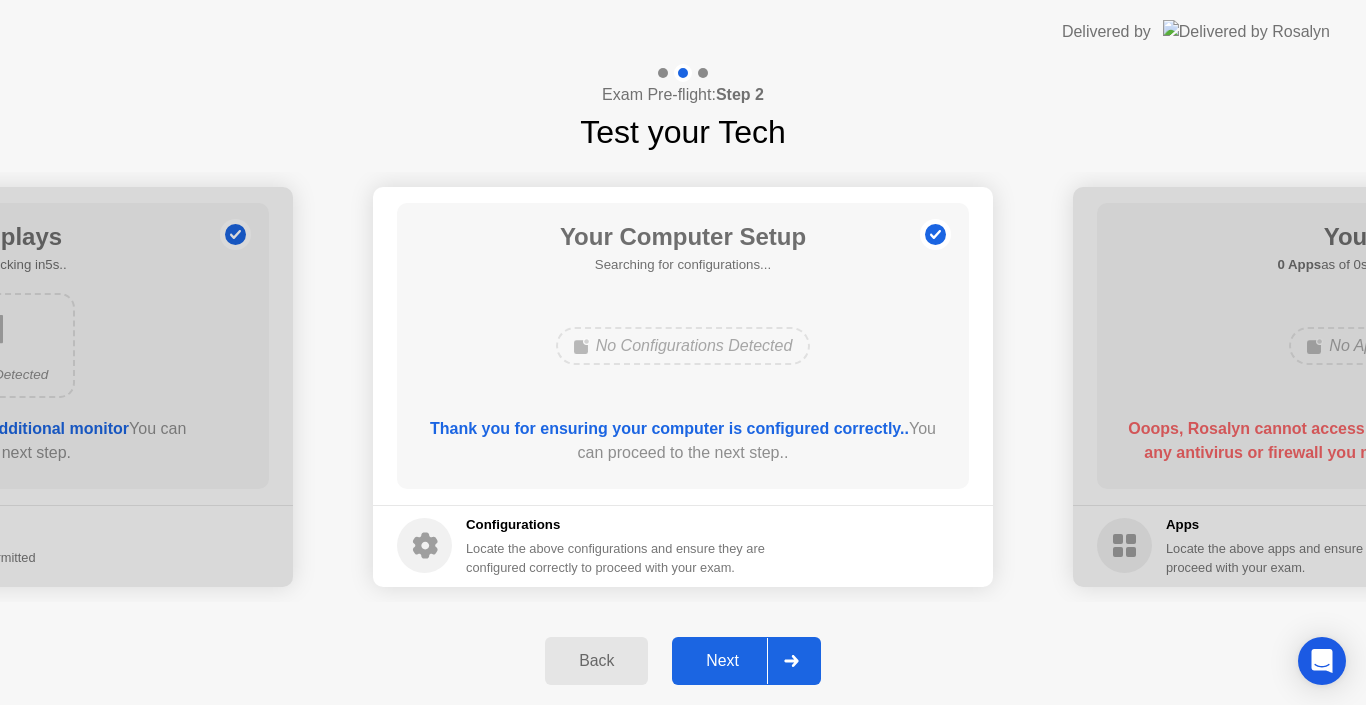 click on "Next" 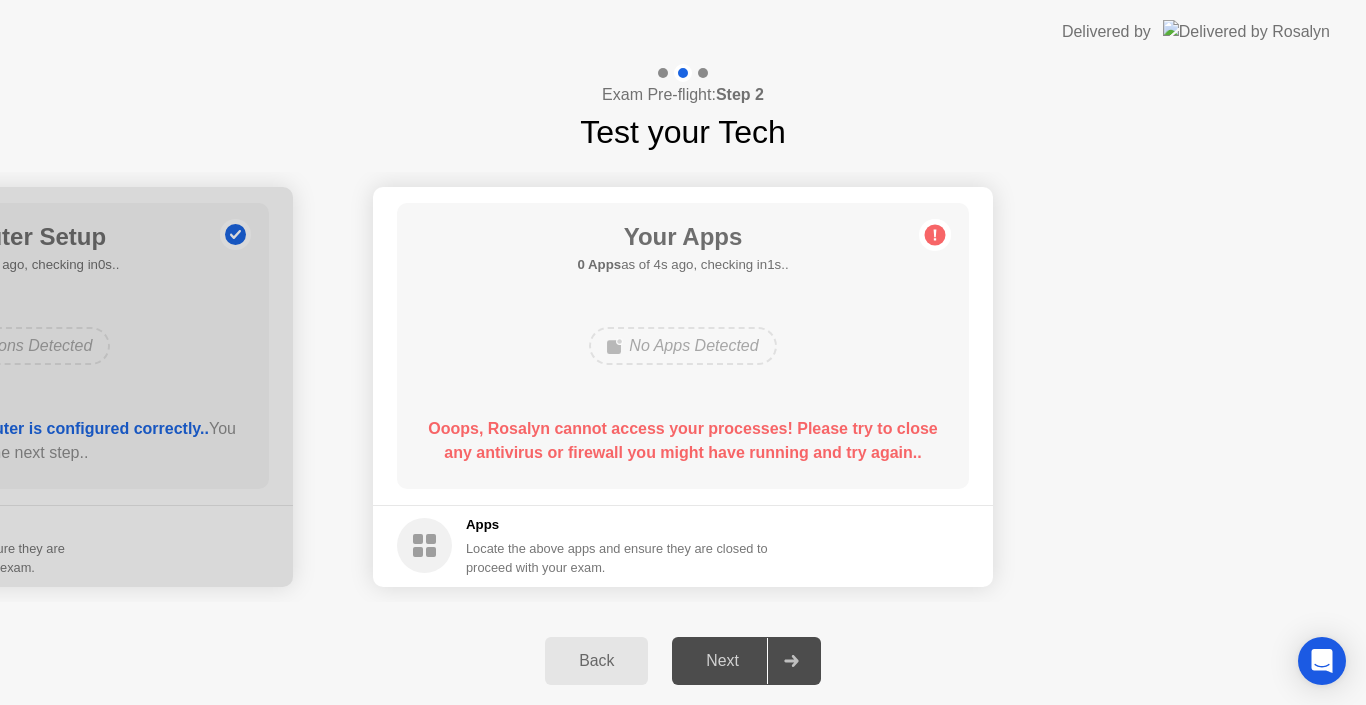 drag, startPoint x: 788, startPoint y: 665, endPoint x: 927, endPoint y: 248, distance: 439.55658 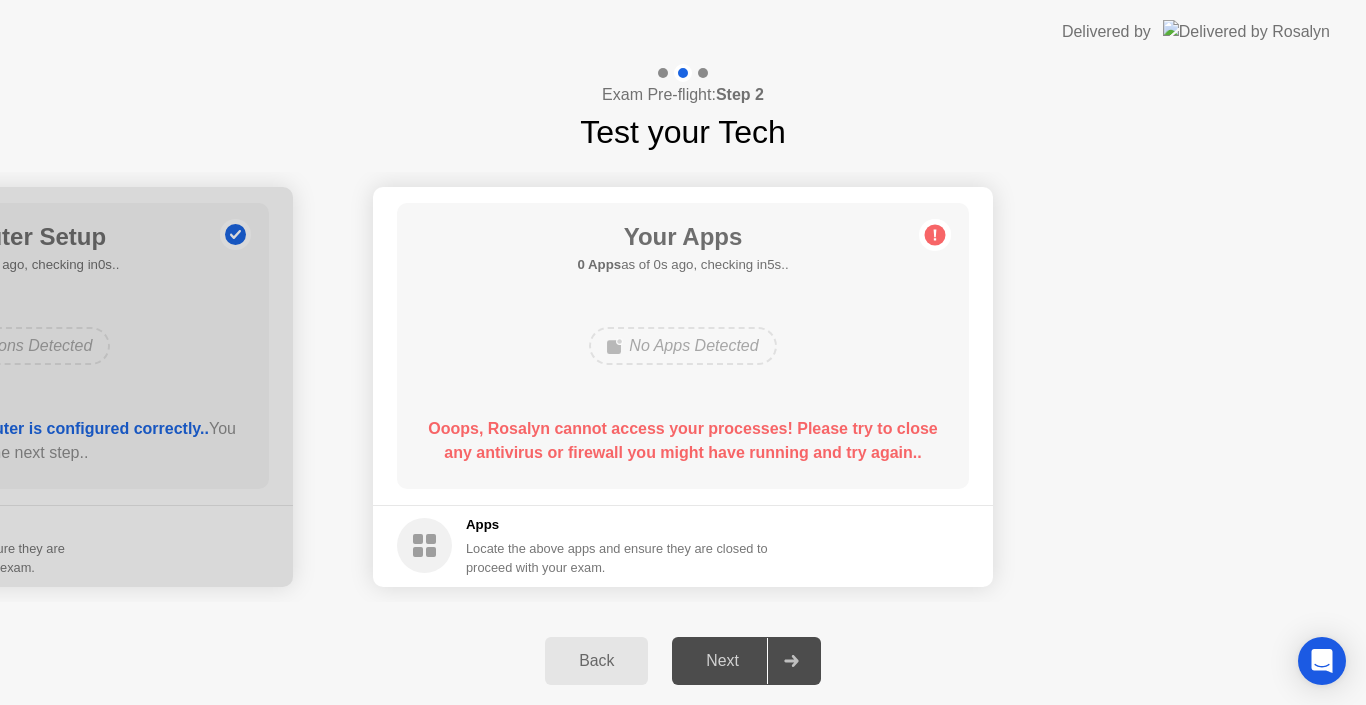 click 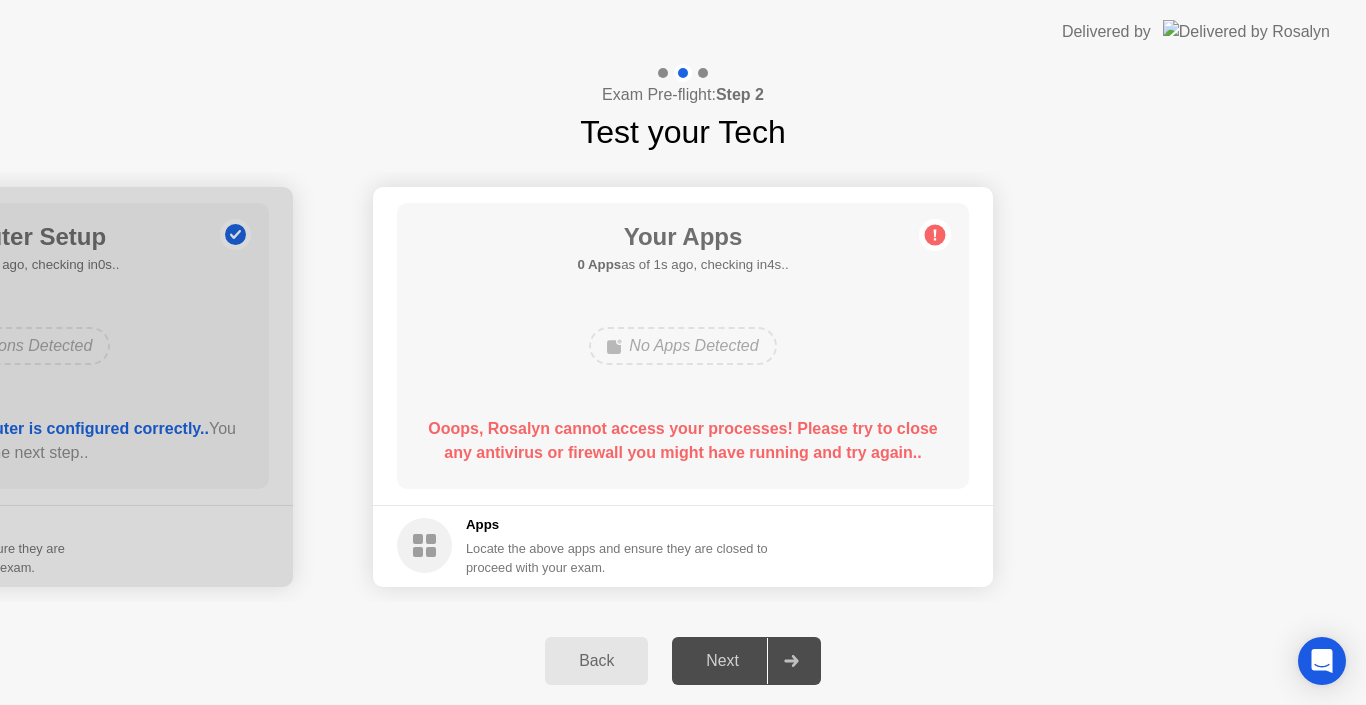 click 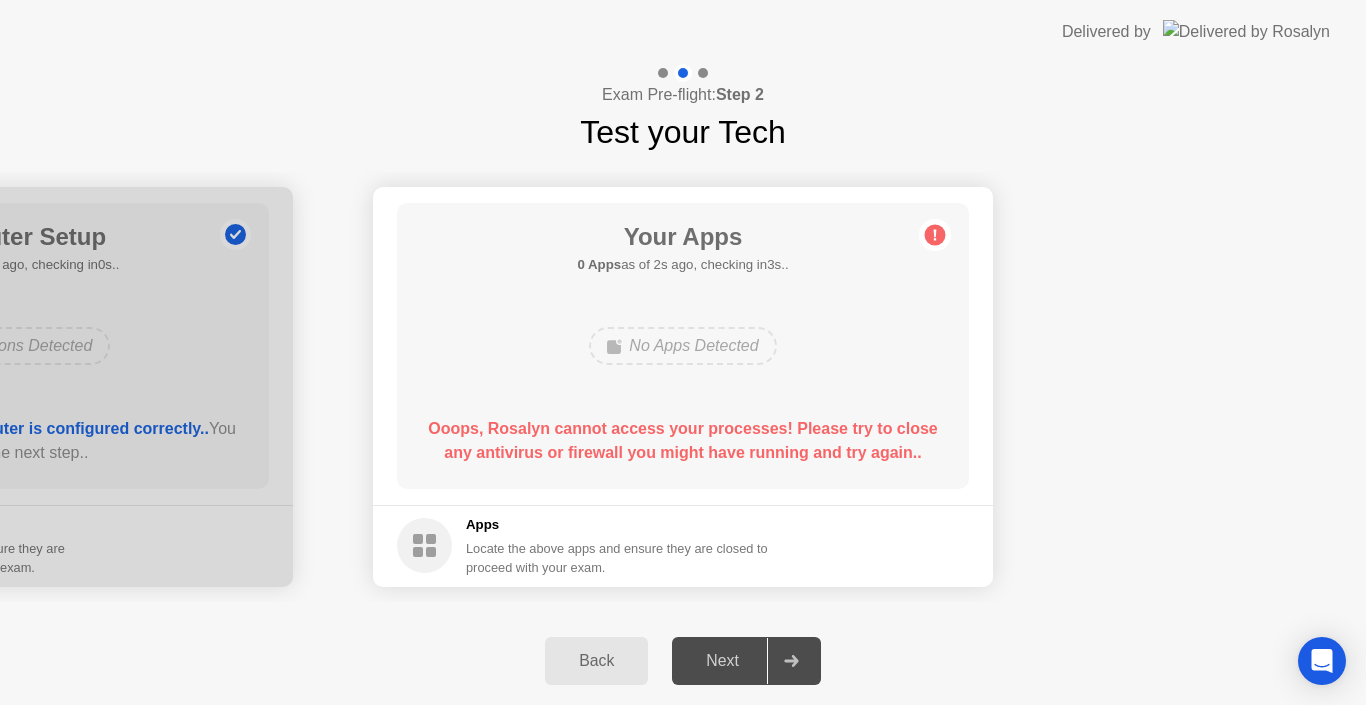 click on "Your Apps 0 Apps  as of 2s ago, checking in3s..  No Apps Detected  Ooops, Rosalyn cannot access your processes! Please try to close any antivirus or firewall you might have running and try again.." 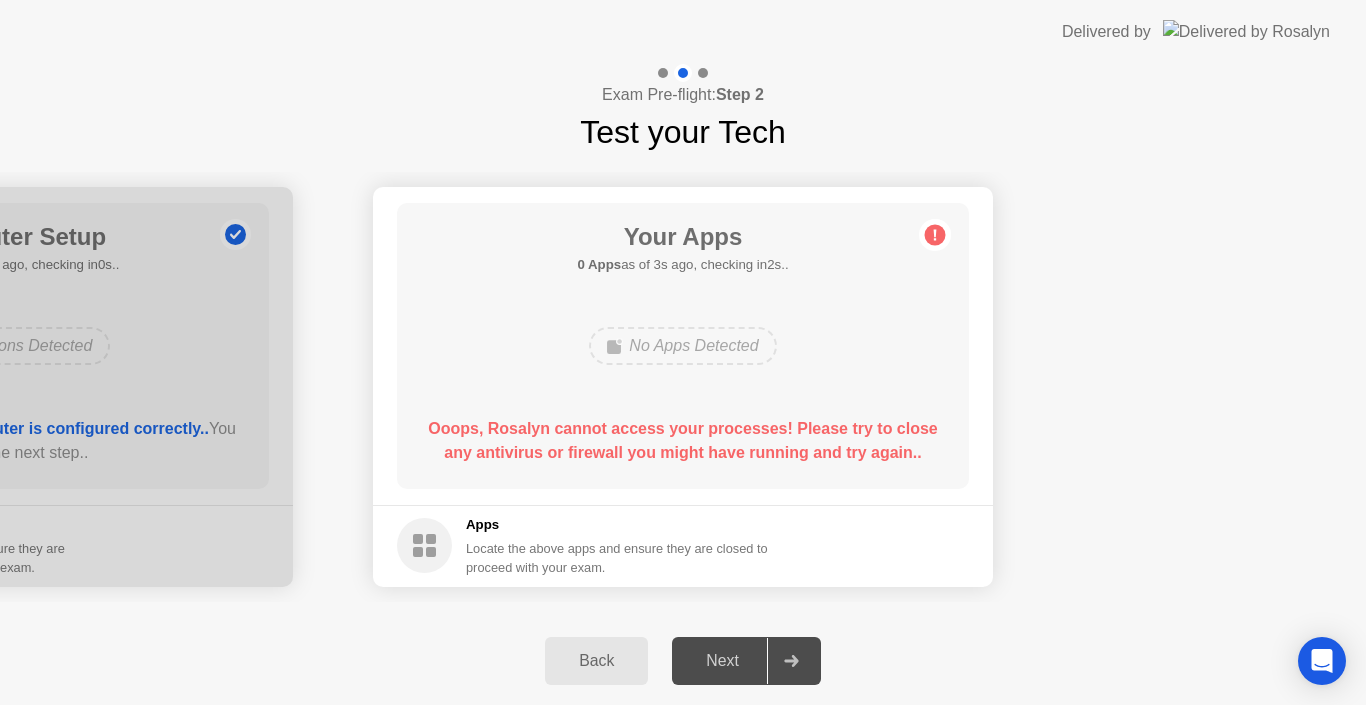 click on "Your Apps 0 Apps  as of 3s ago, checking in2s..  No Apps Detected  Ooops, Rosalyn cannot access your processes! Please try to close any antivirus or firewall you might have running and try again.." 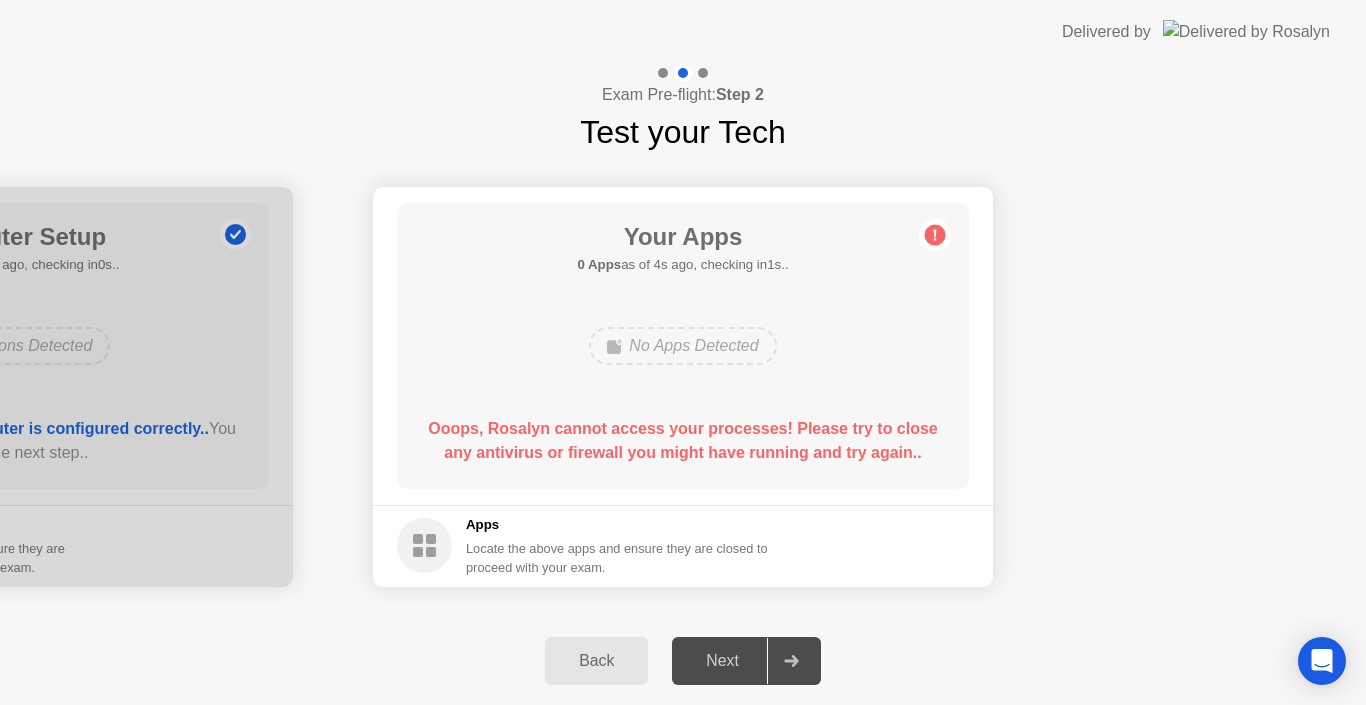 click 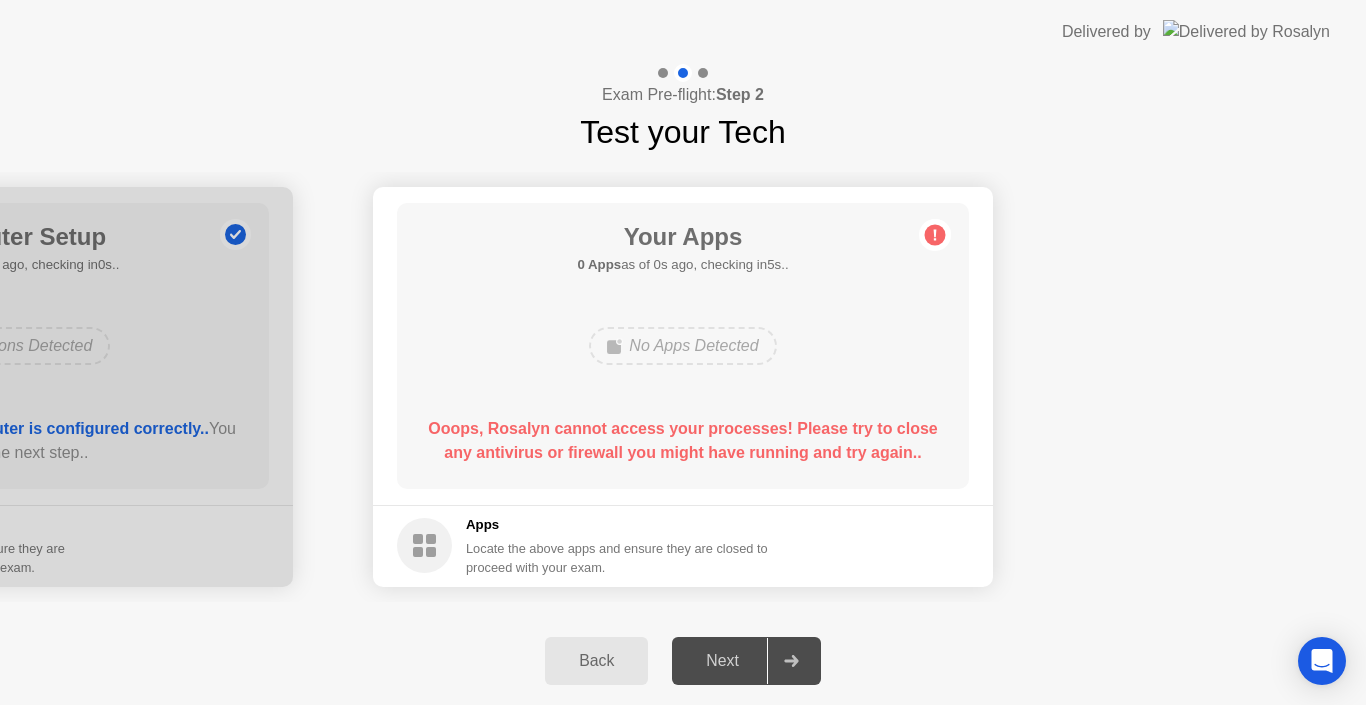 click 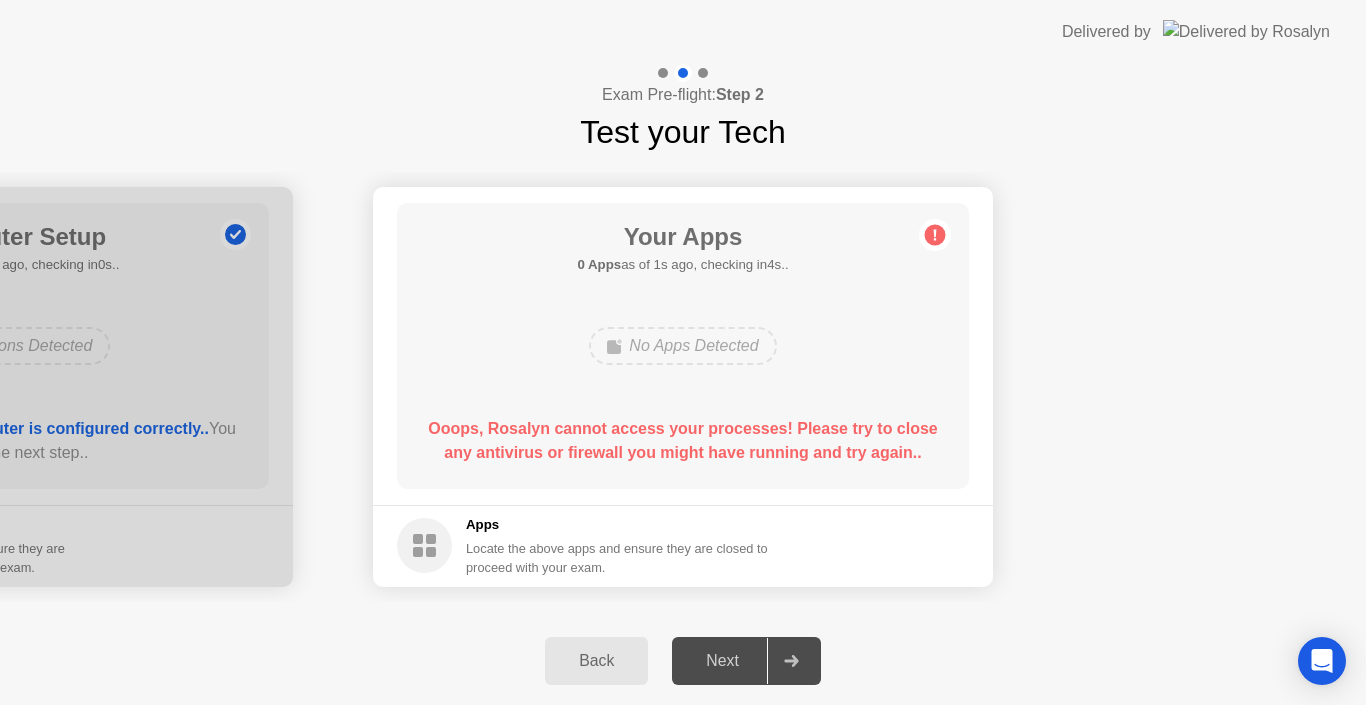 click 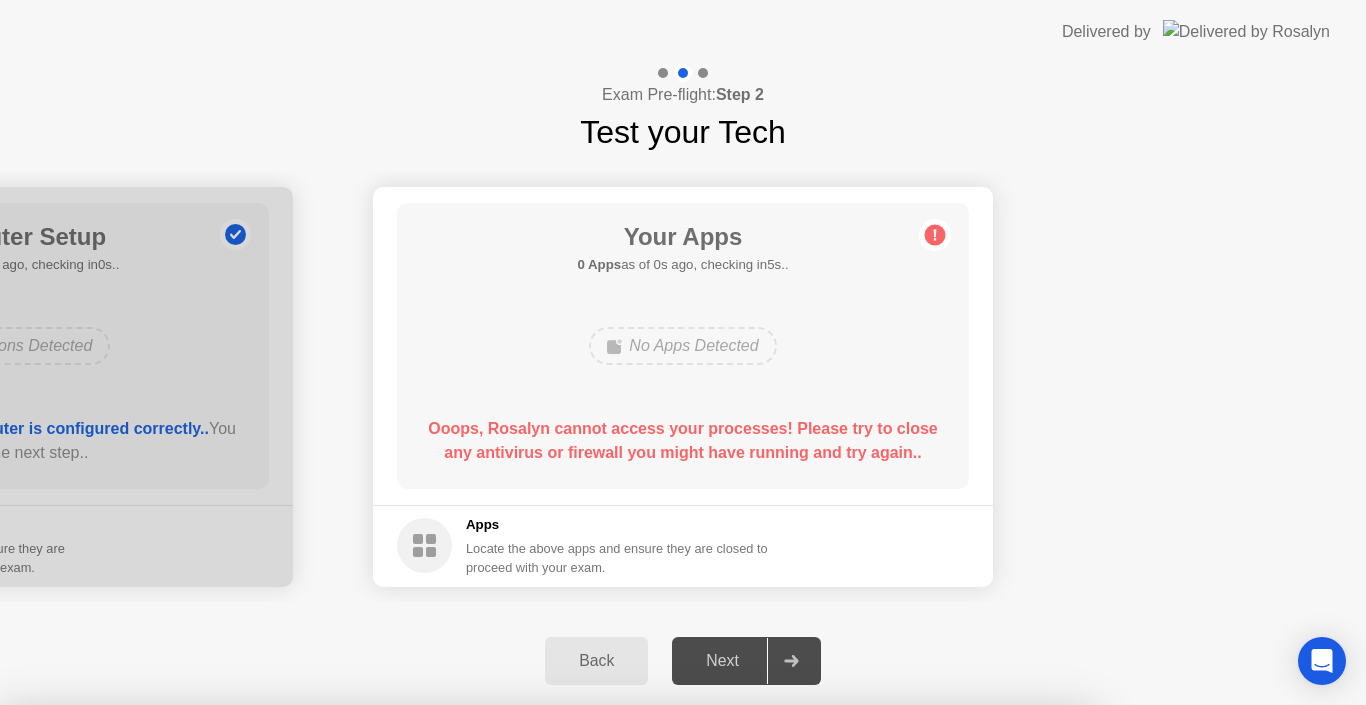 click on "No" at bounding box center [594, 818] 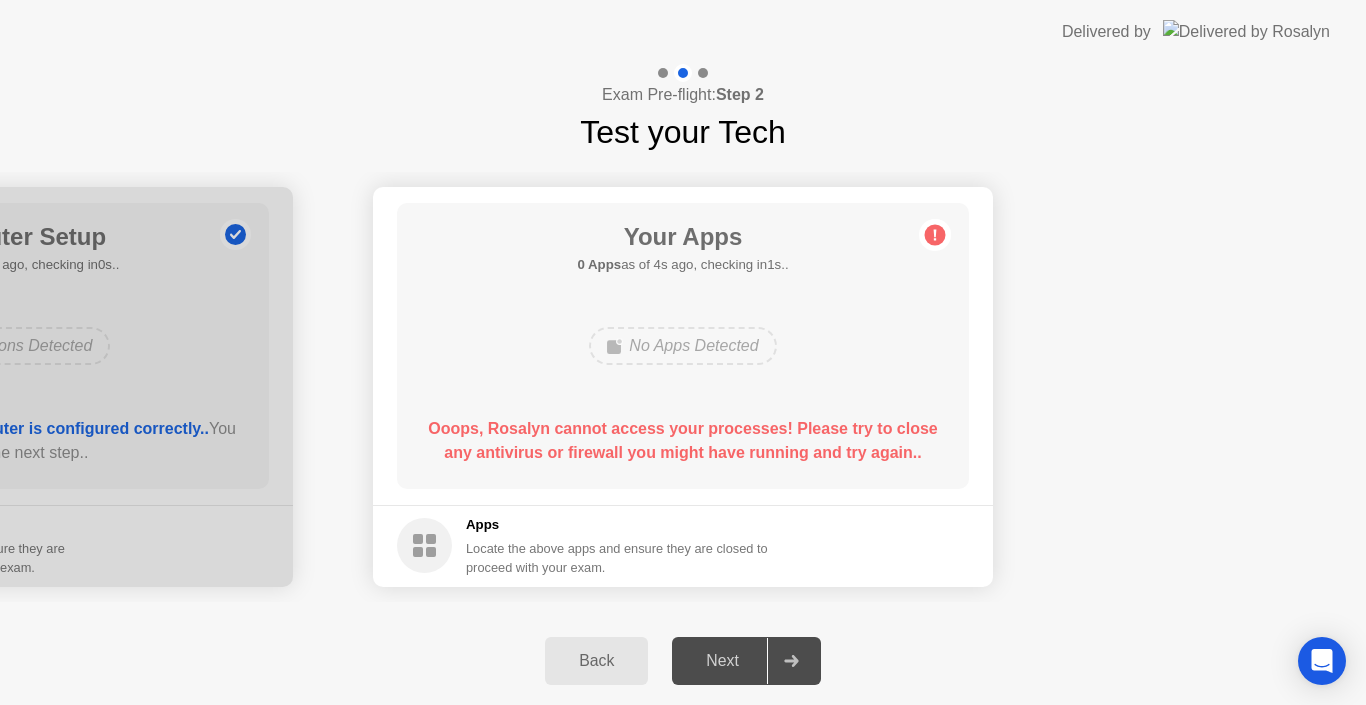 click on "Back" 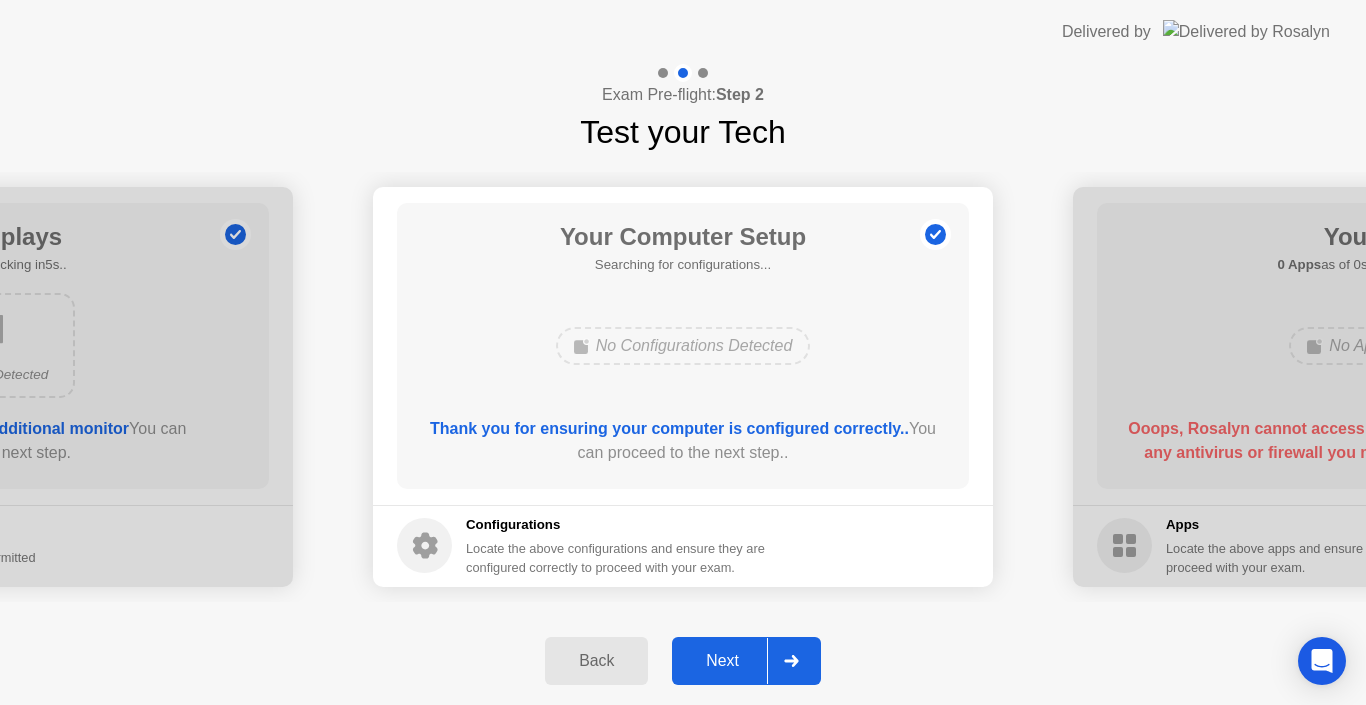 click on "Back" 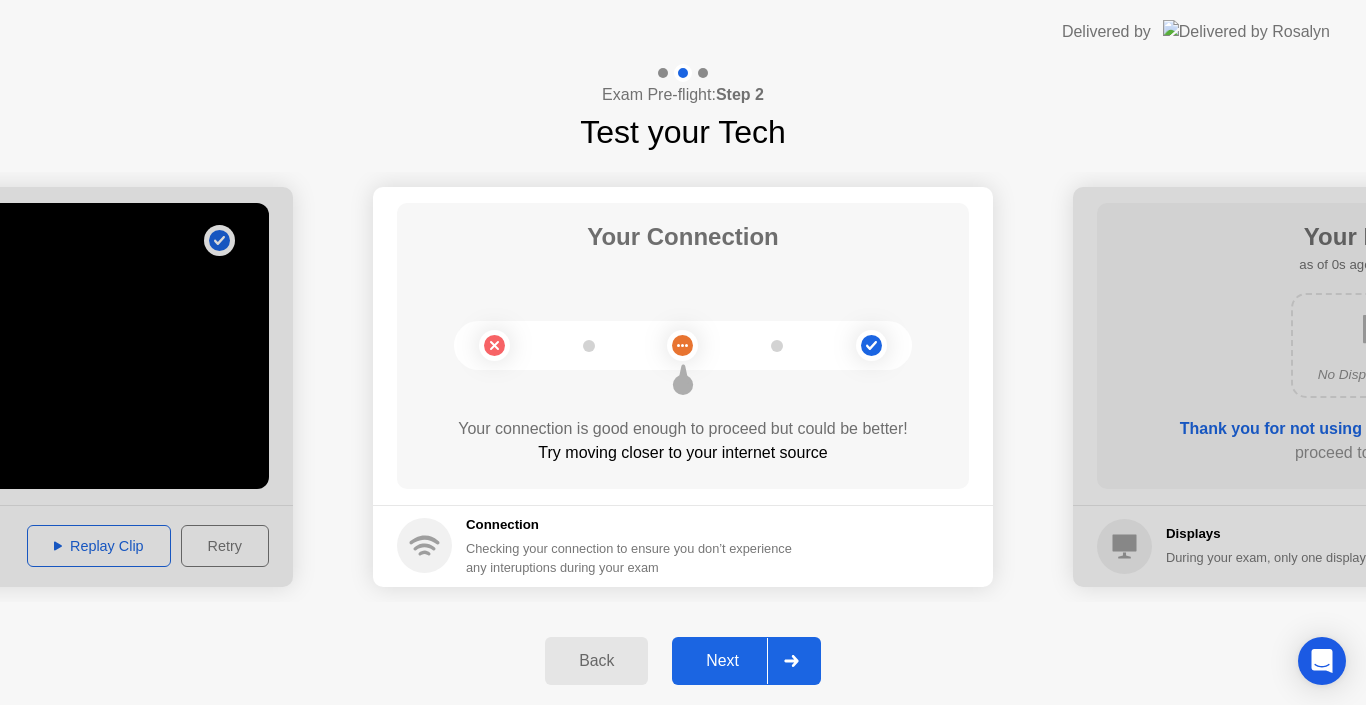 click on "Back" 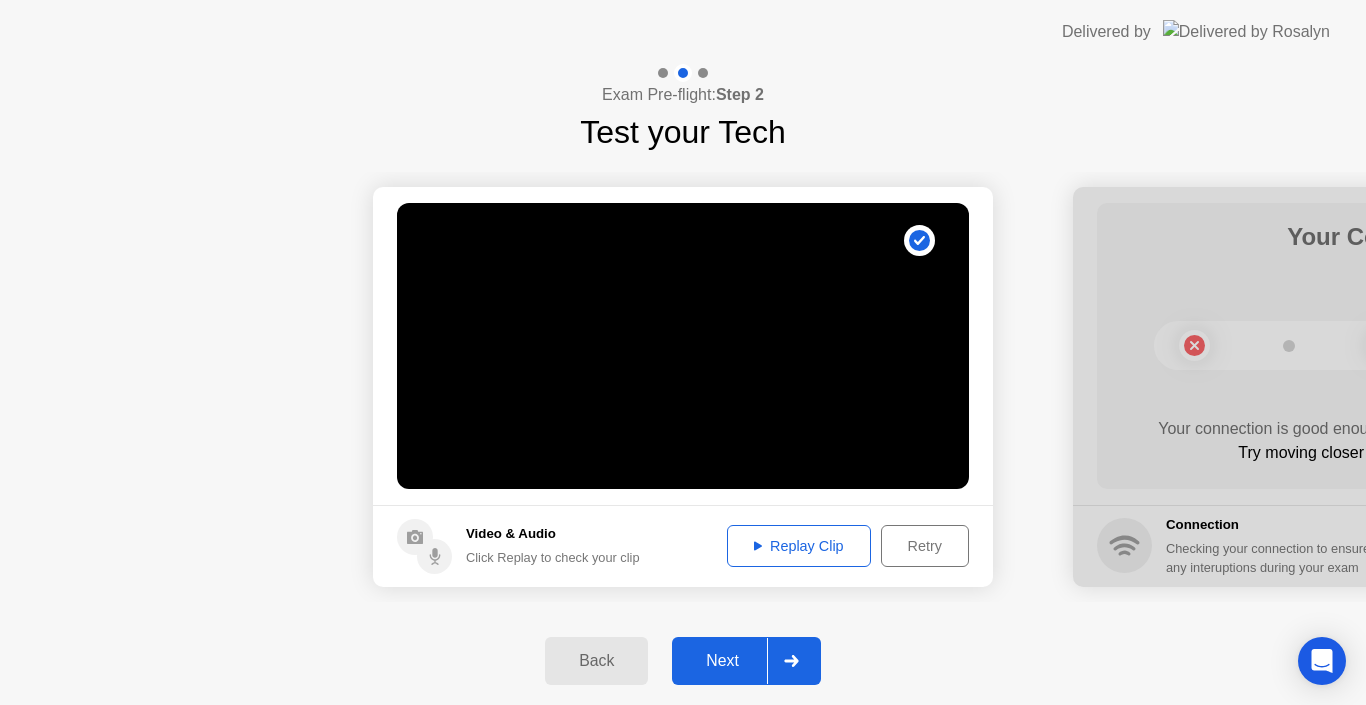 click on "Back" 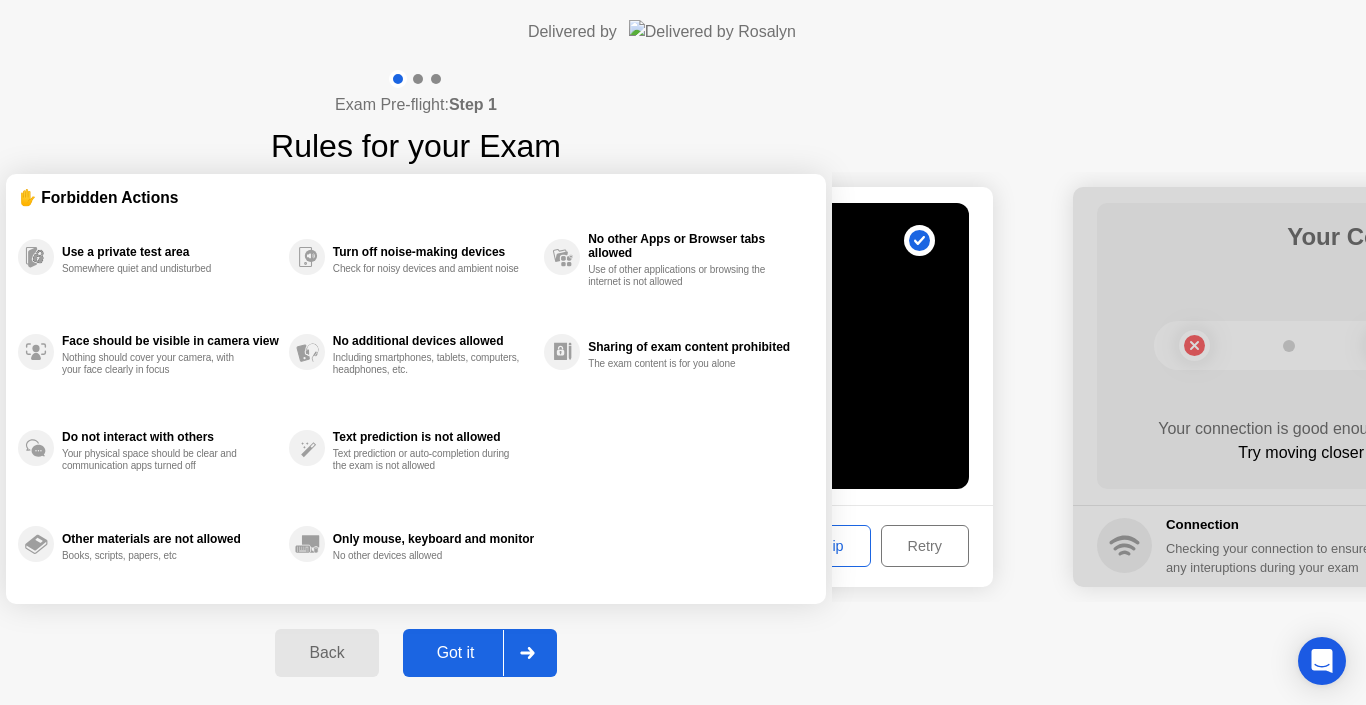 click on "Back" 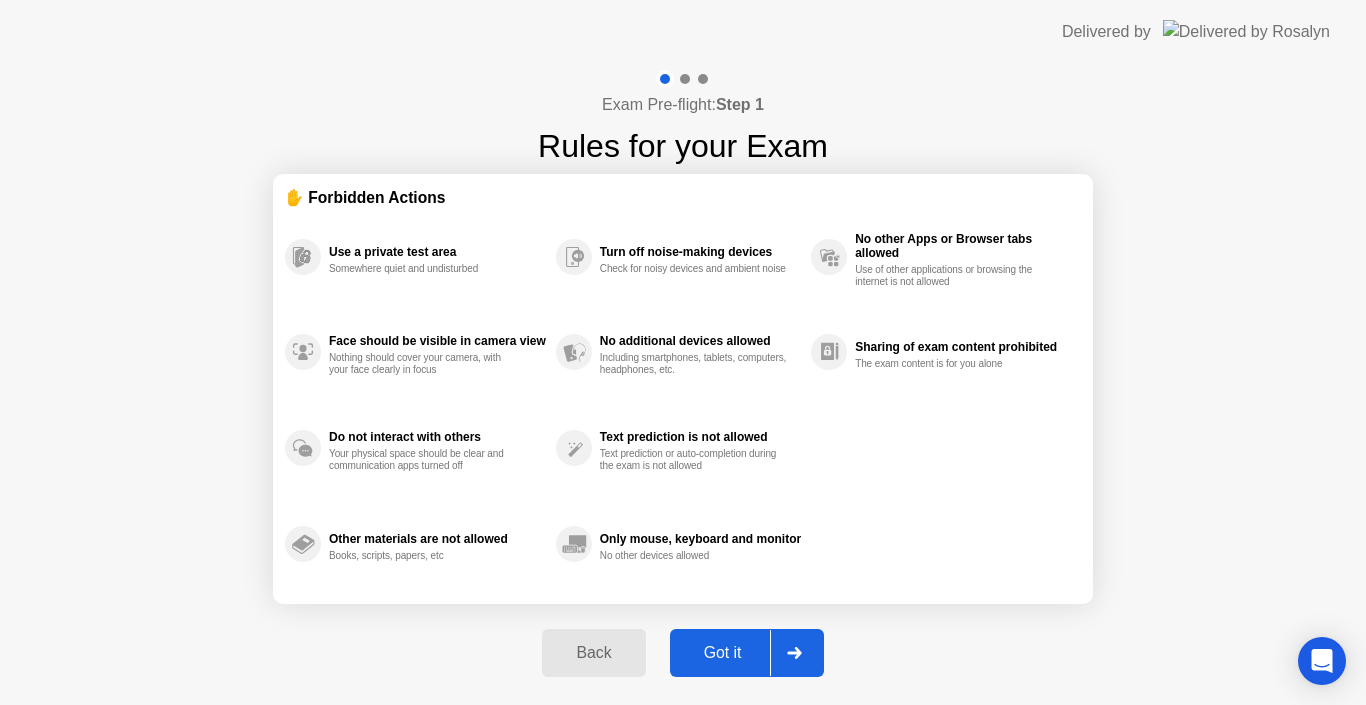 click on "Exam Pre-flight:  5 min Find a quiet place and prepare for your exam 1 2 3 What to Expect A quick summary of how we’re ensuring a fair environment for you Test your Tech We’ll make sure your video, audio and connectivity is 👌 Flash your ID Have your ID card handy  to verify it’s you Hit Go Your exam starts at your command Get Started" 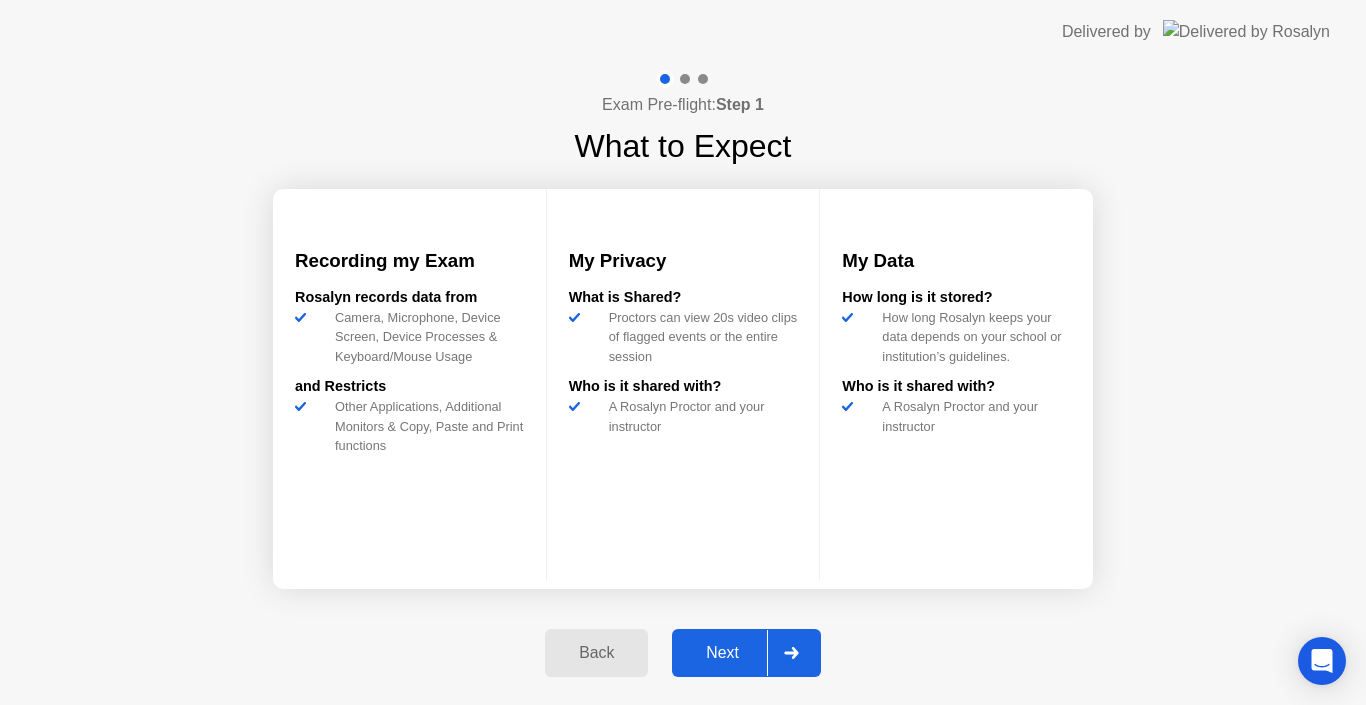 click on "Exam Pre-flight:  5 min Find a quiet place and prepare for your exam 1 2 3 What to Expect A quick summary of how we’re ensuring a fair environment for you Test your Tech We’ll make sure your video, audio and connectivity is 👌 Flash your ID Have your ID card handy  to verify it’s you Hit Go Your exam starts at your command Get Started" 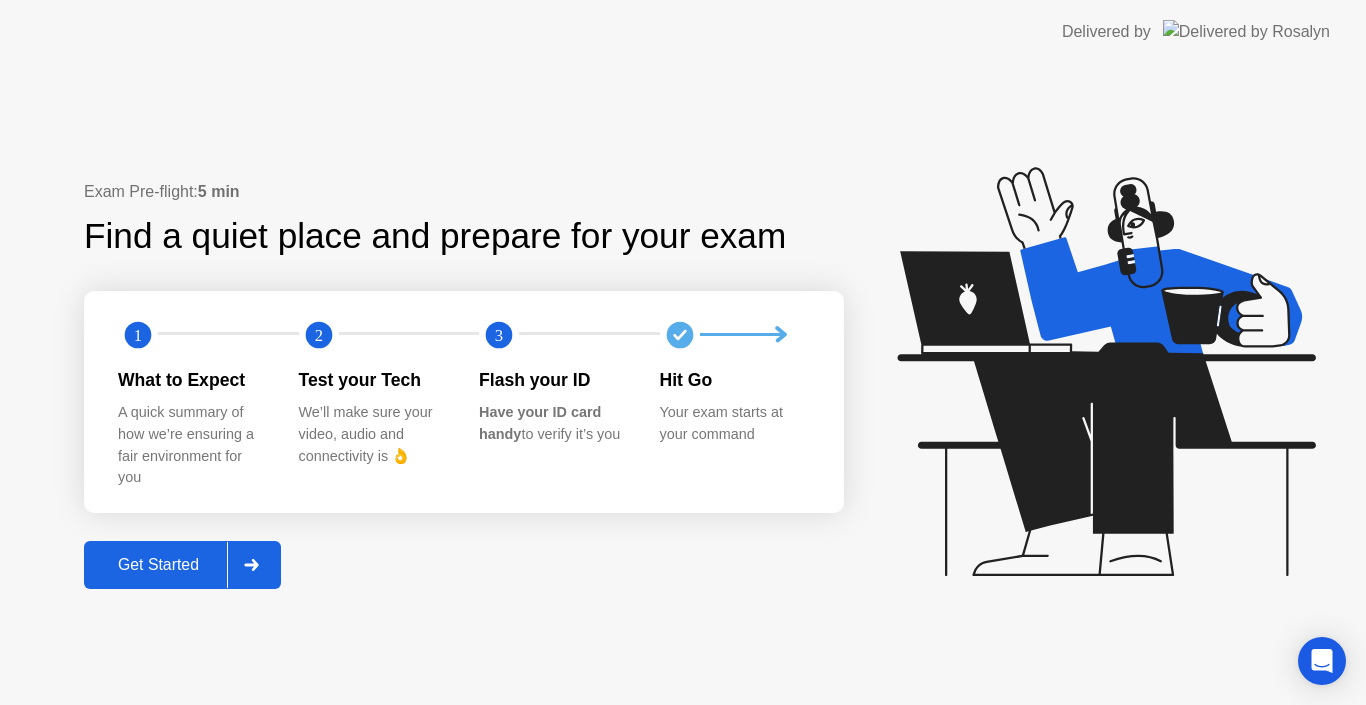 click 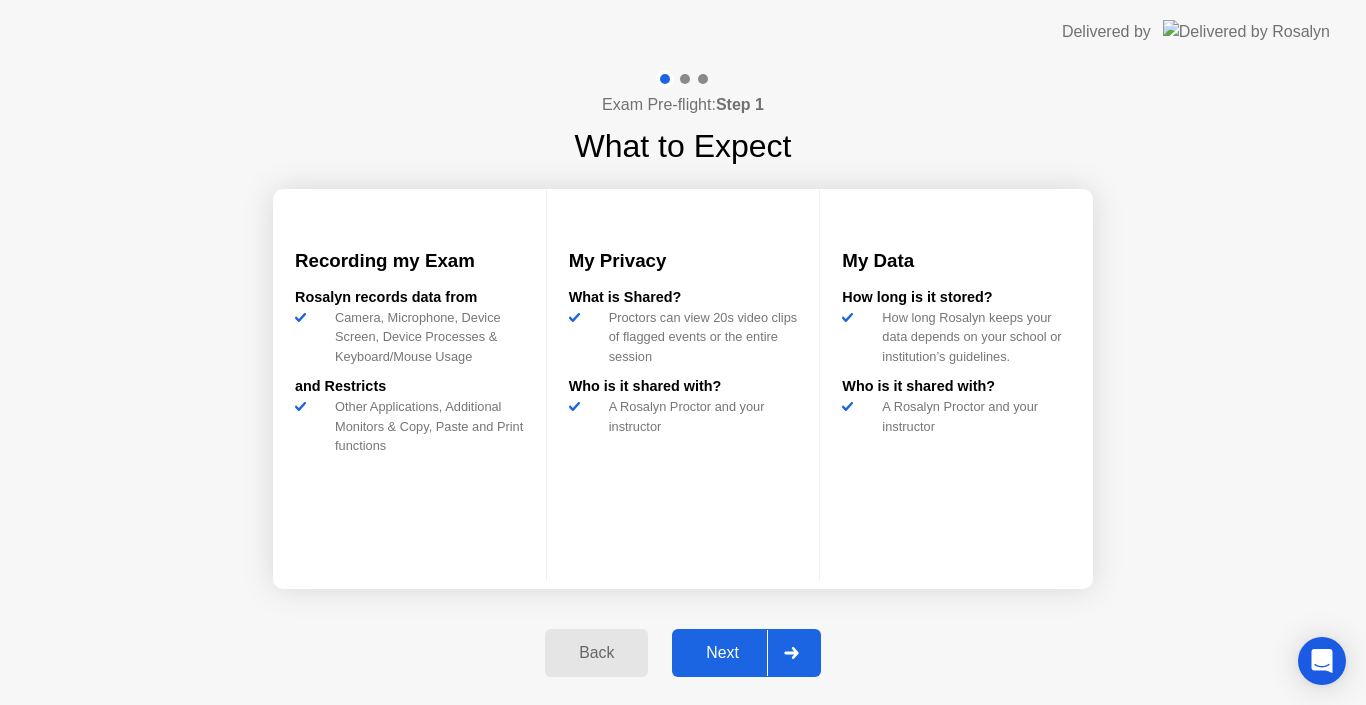click on "Next" 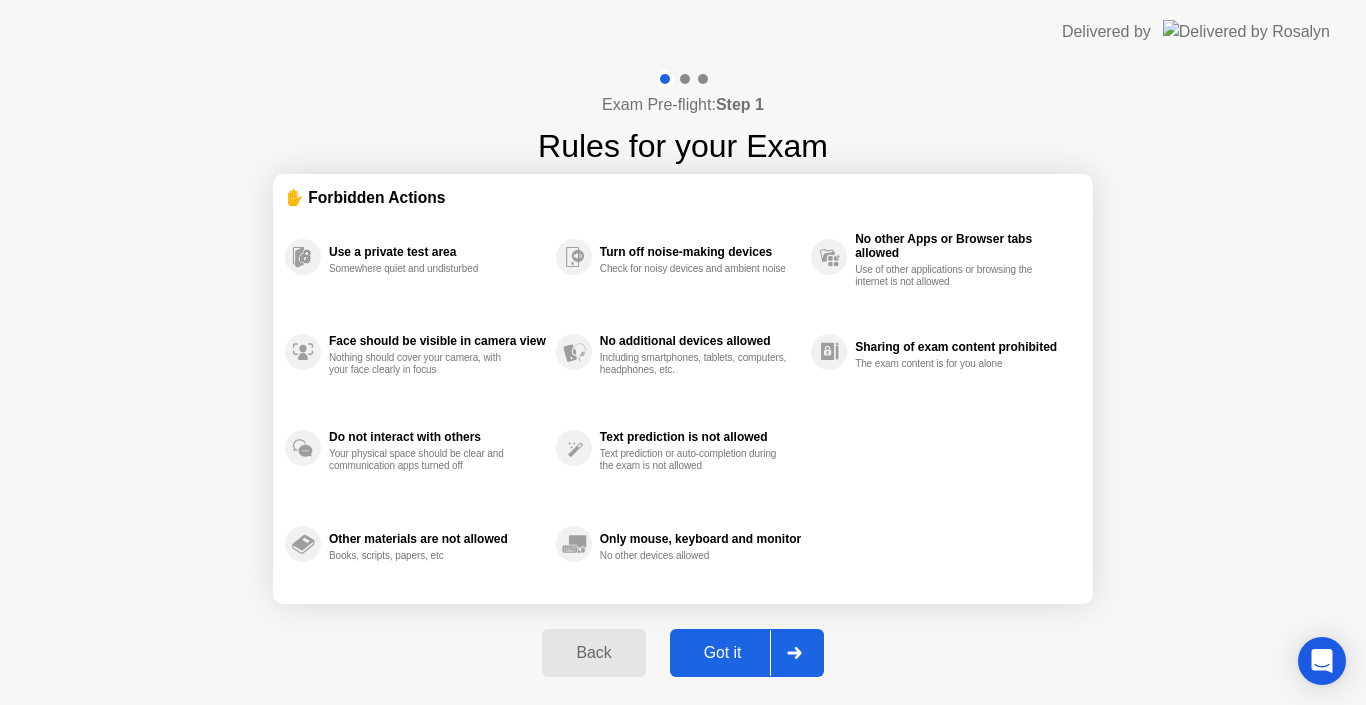 click on "Got it" 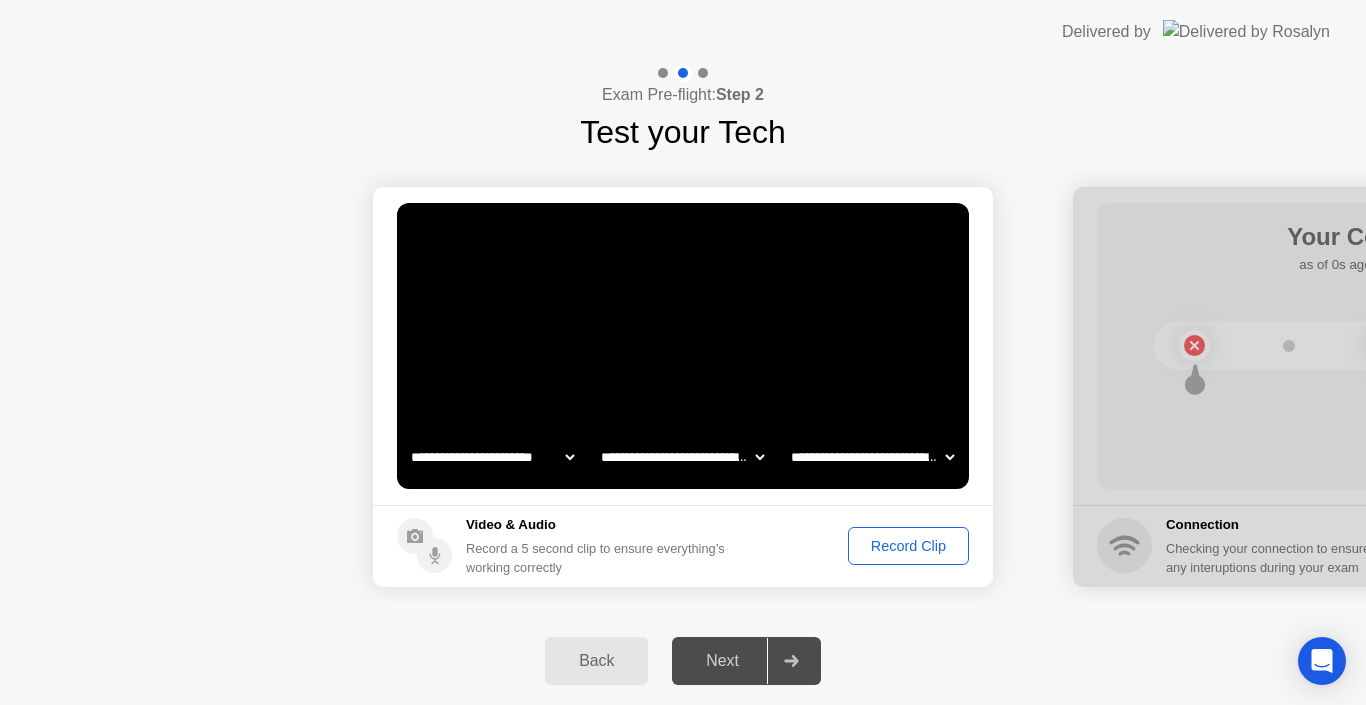 click on "Record Clip" 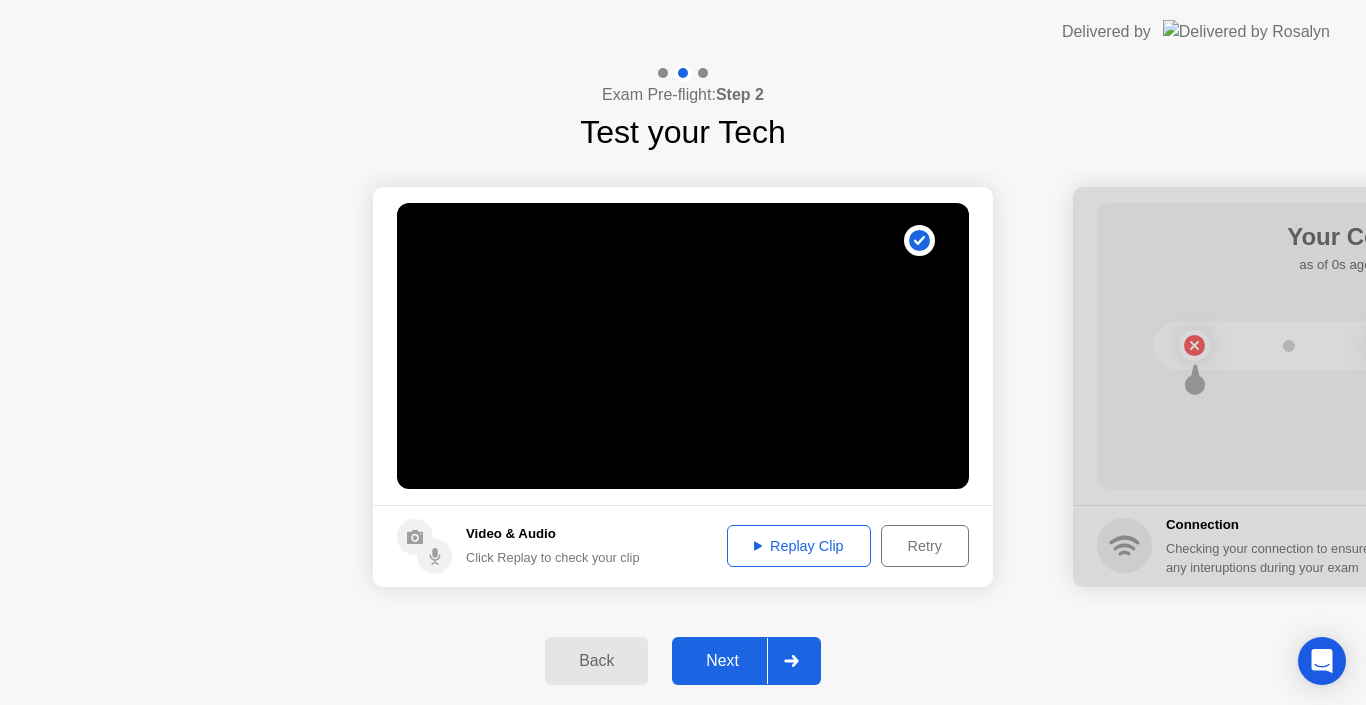 click 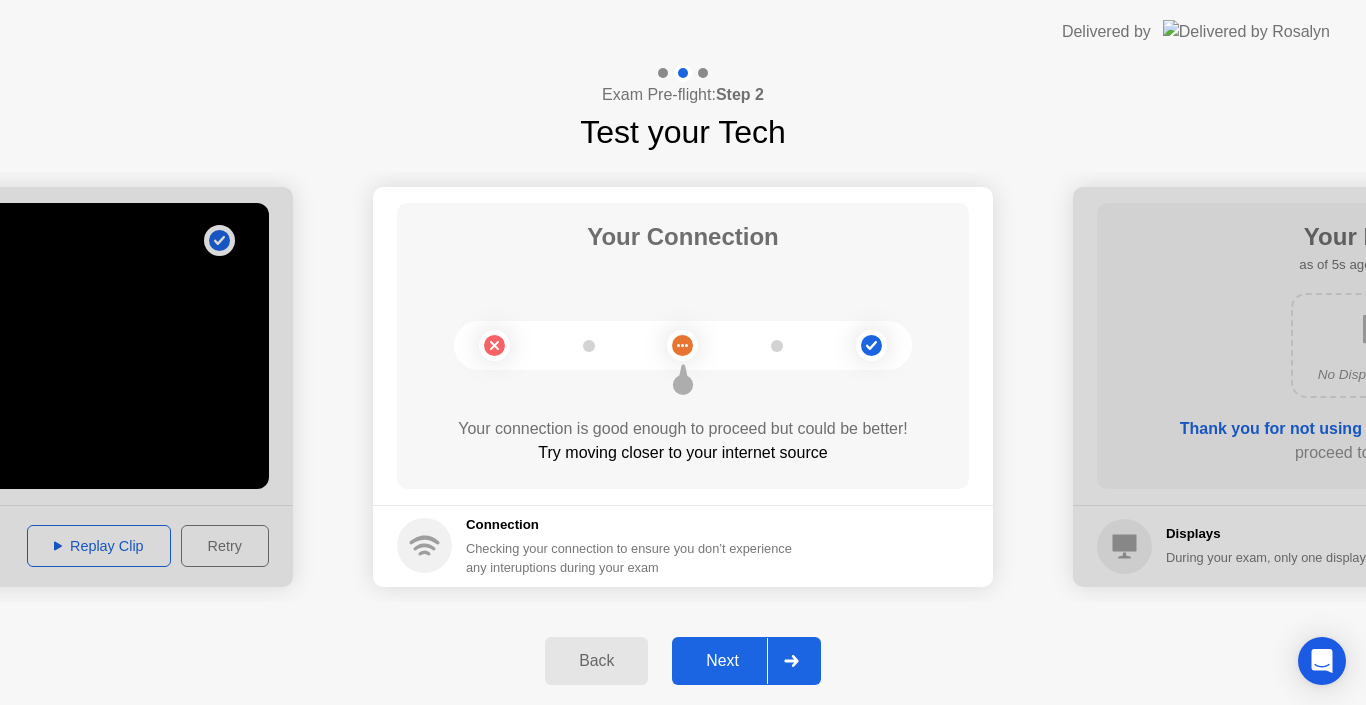 click 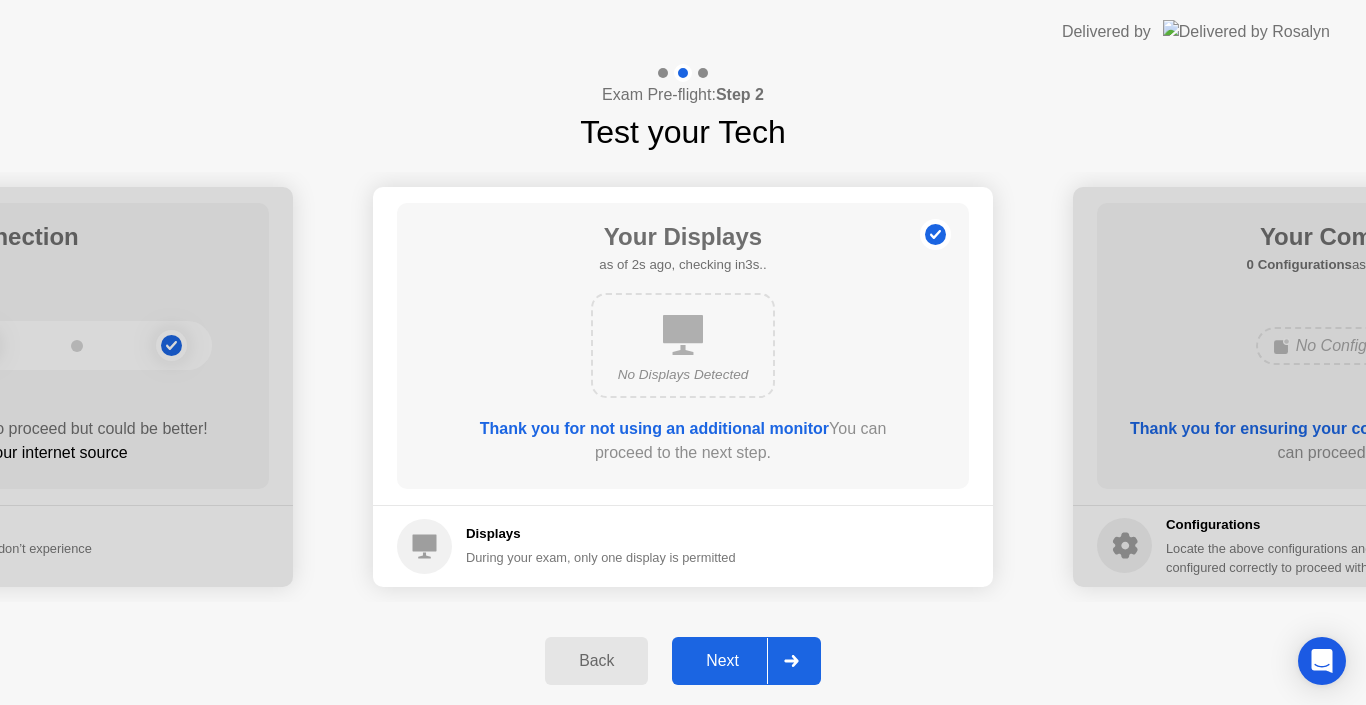 click 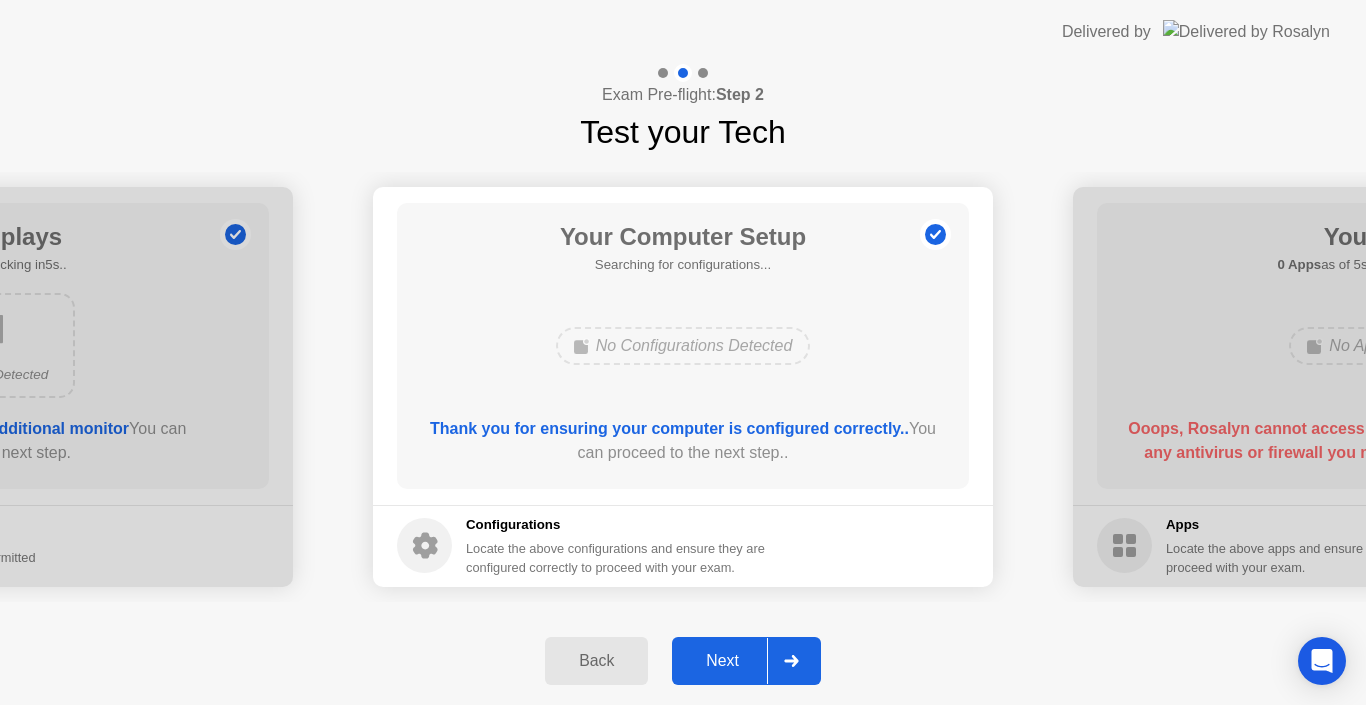 click 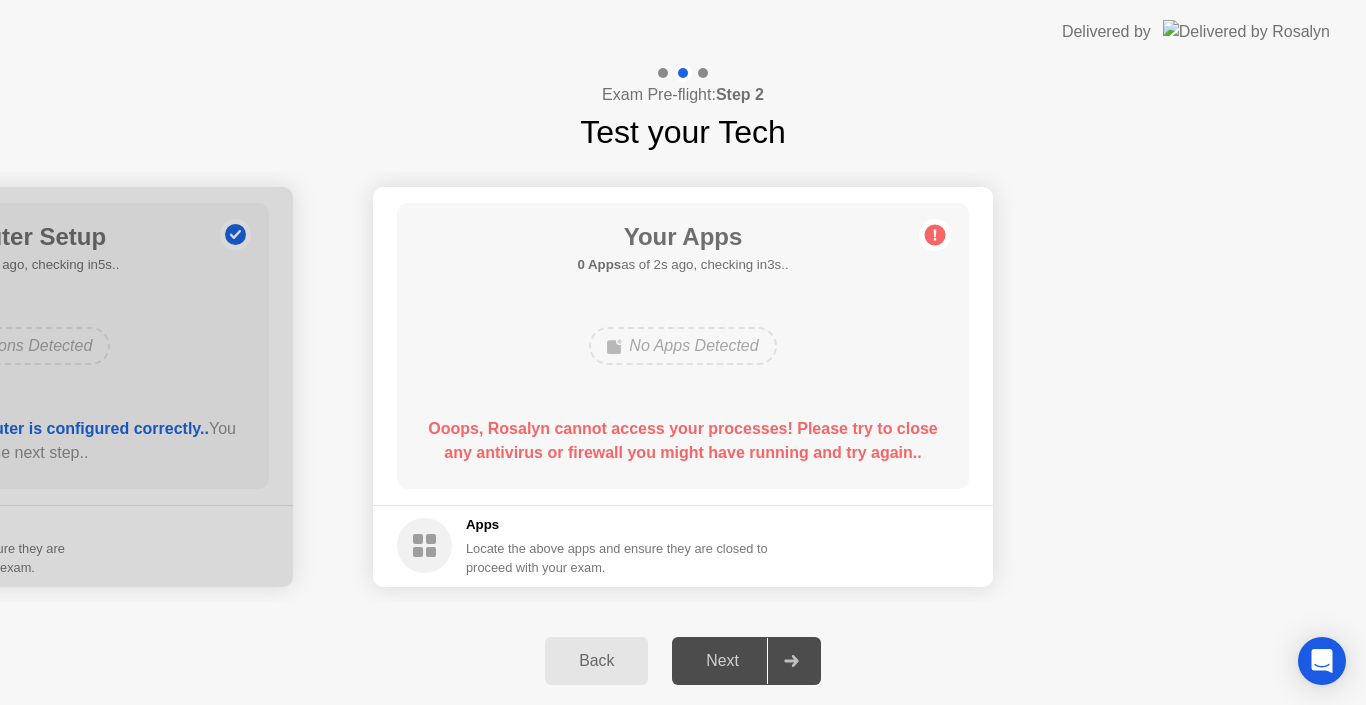 click on "Ooops, Rosalyn cannot access your processes! Please try to close any antivirus or firewall you might have running and try again.." 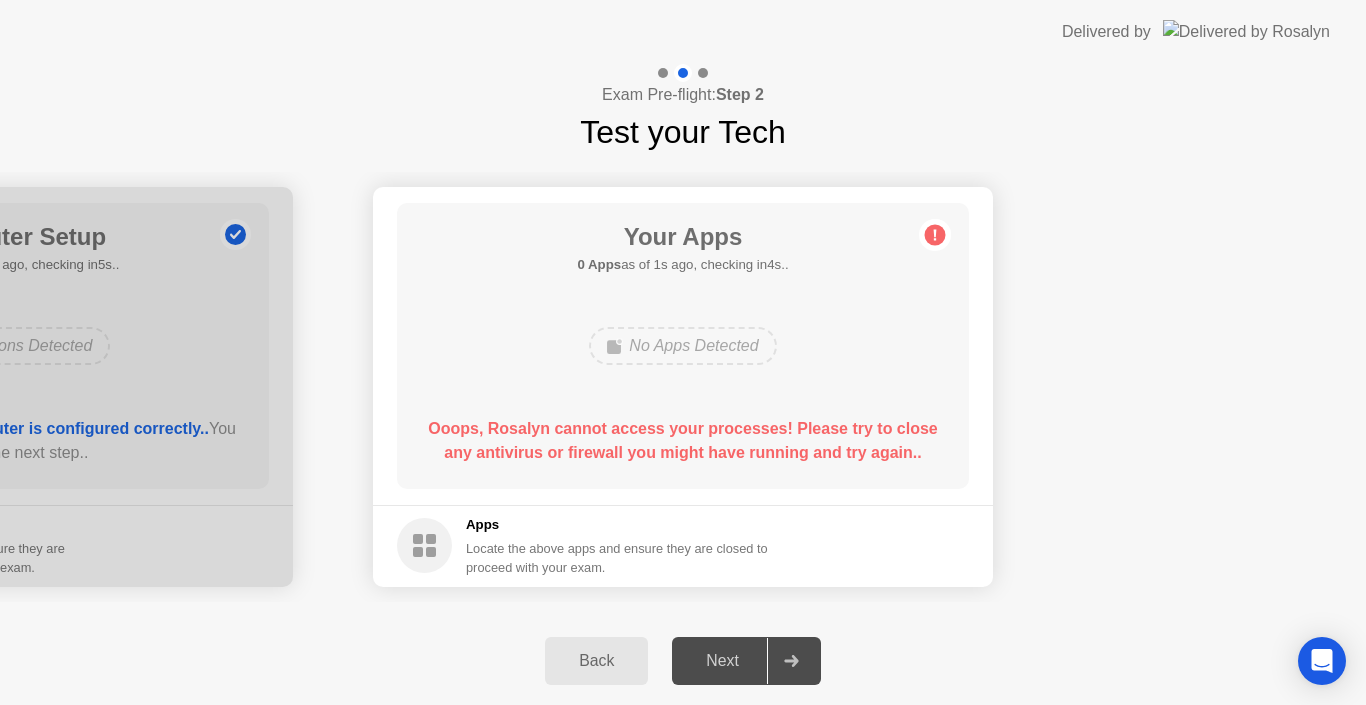 click on "Delivered by" 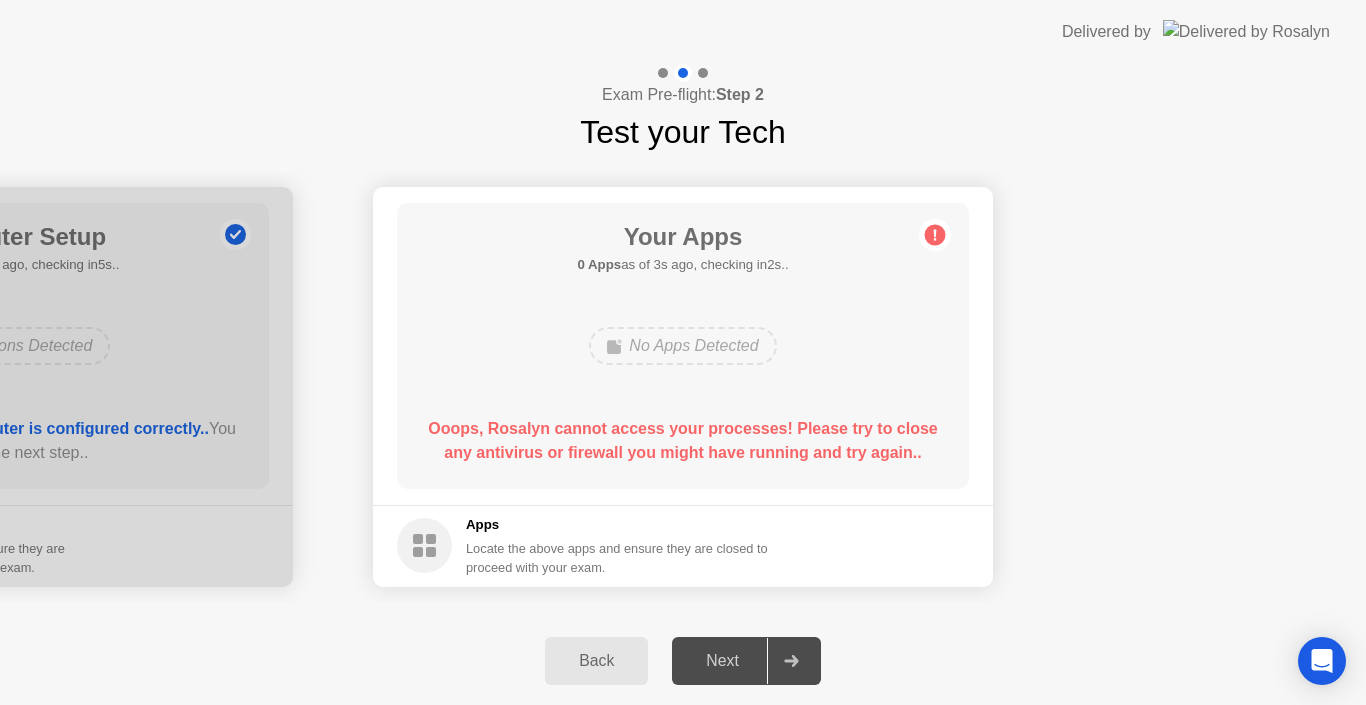 click on "Your Apps 0 Apps  as of 3s ago, checking in2s..  No Apps Detected  Ooops, Rosalyn cannot access your processes! Please try to close any antivirus or firewall you might have running and try again.." 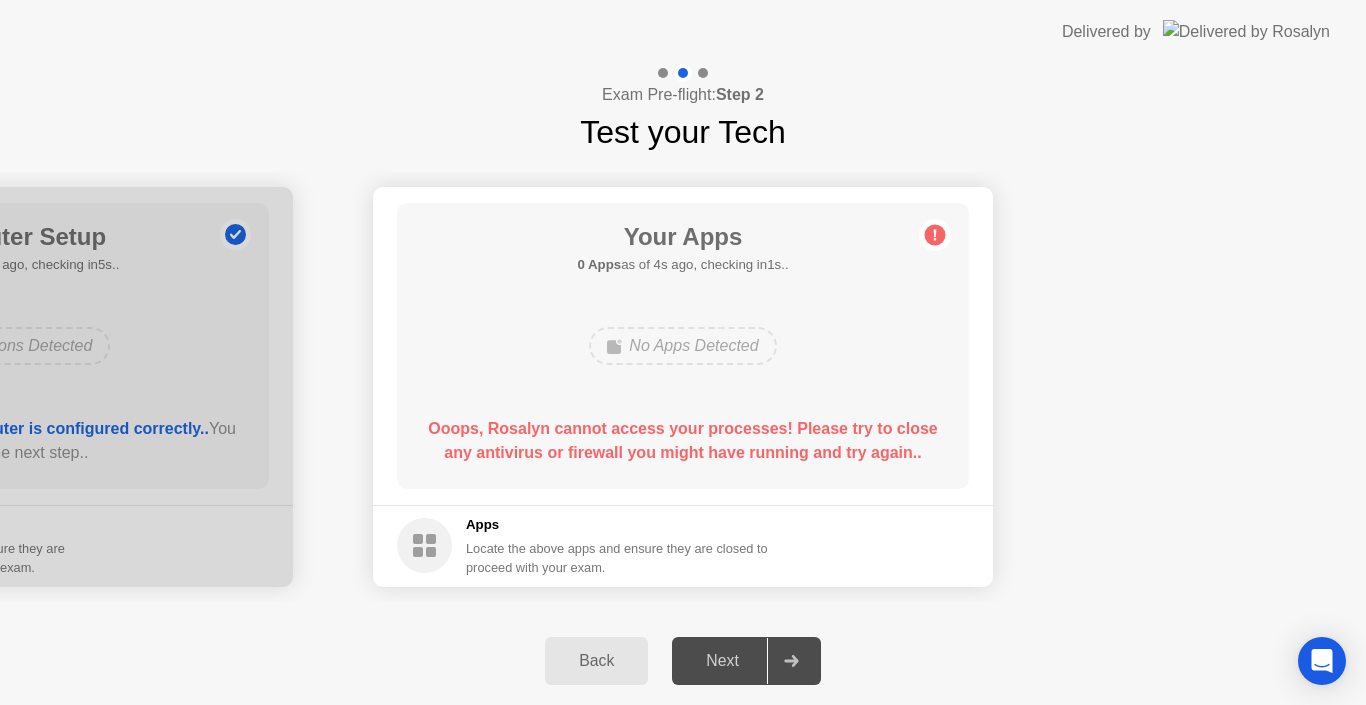 click on "Your Apps 0 Apps  as of 4s ago, checking in1s..  No Apps Detected  Ooops, [NAME] cannot access your processes! Please try to close any antivirus or firewall you might have running and try again.." 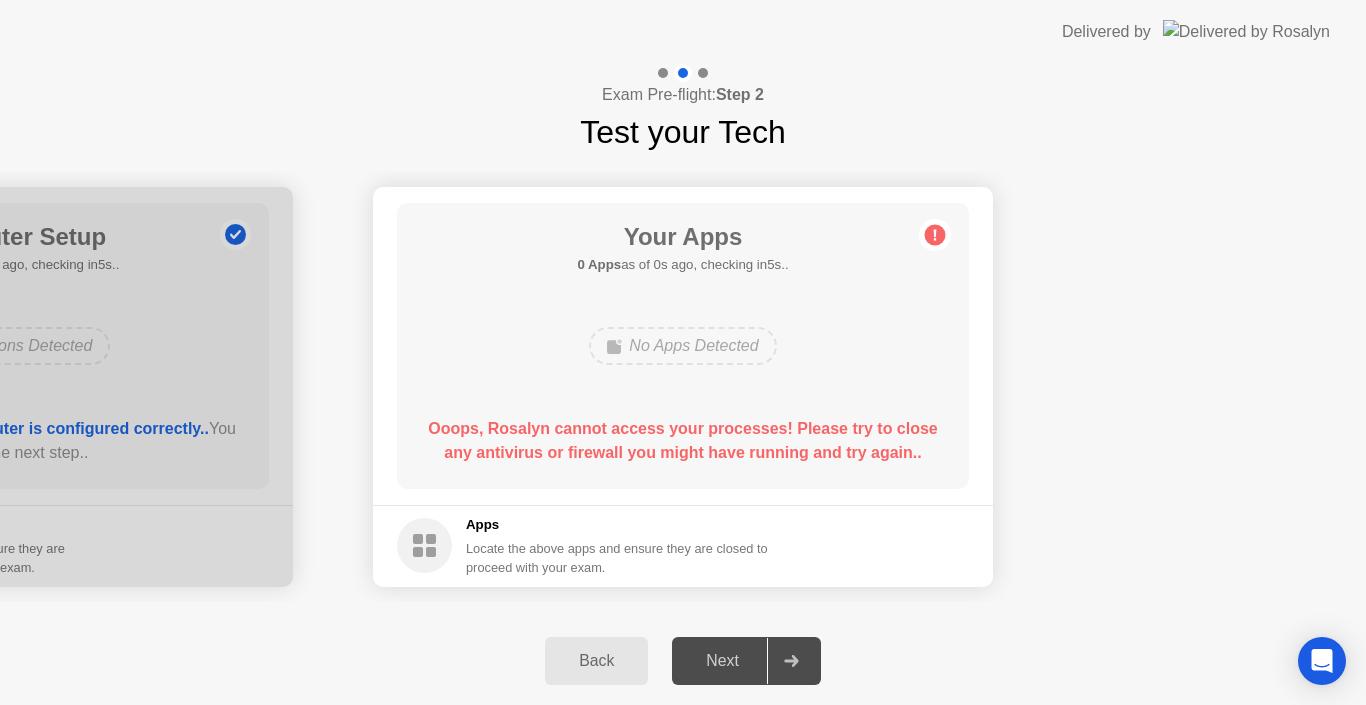 click on "Your Apps 0 Apps  as of 0s ago, checking in5s..  No Apps Detected  Ooops, [NAME] cannot access your processes! Please try to close any antivirus or firewall you might have running and try again.." 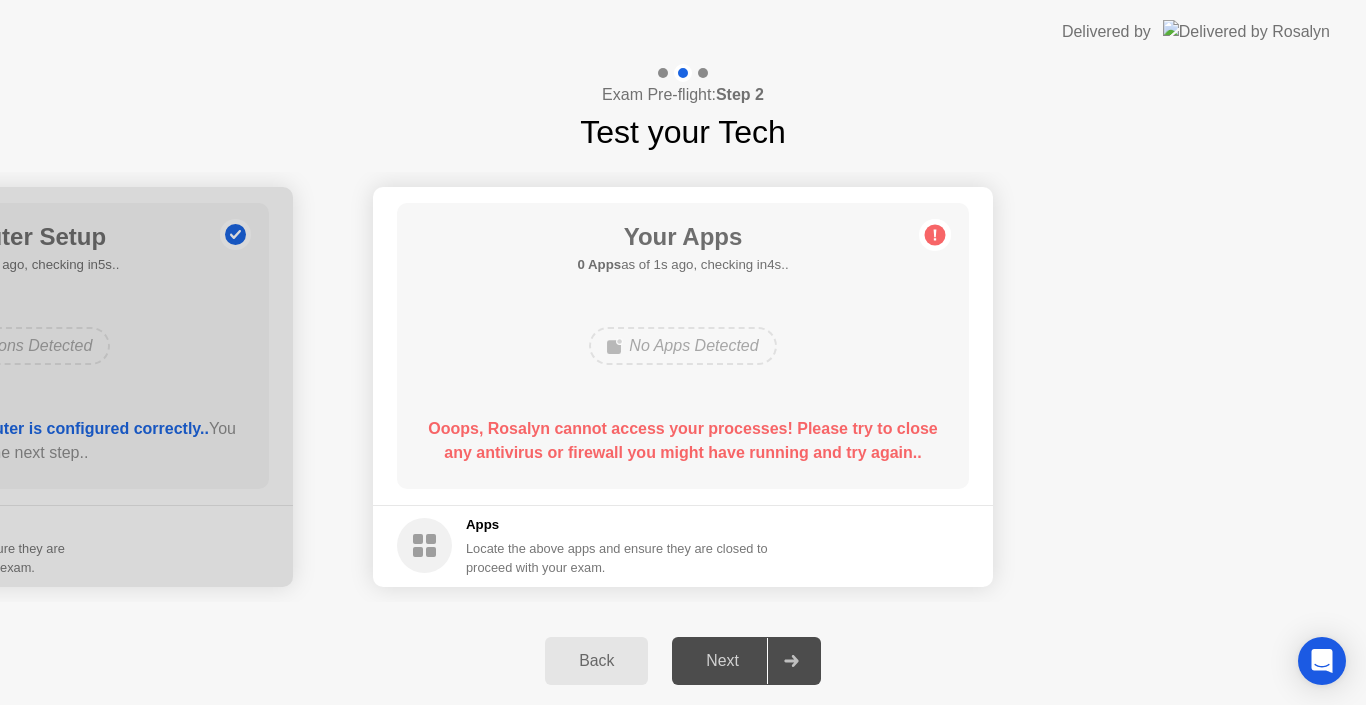 click on "Your Apps 0 Apps  as of 1s ago, checking in4s..  No Apps Detected  Ooops, Rosalyn cannot access your processes! Please try to close any antivirus or firewall you might have running and try again.." 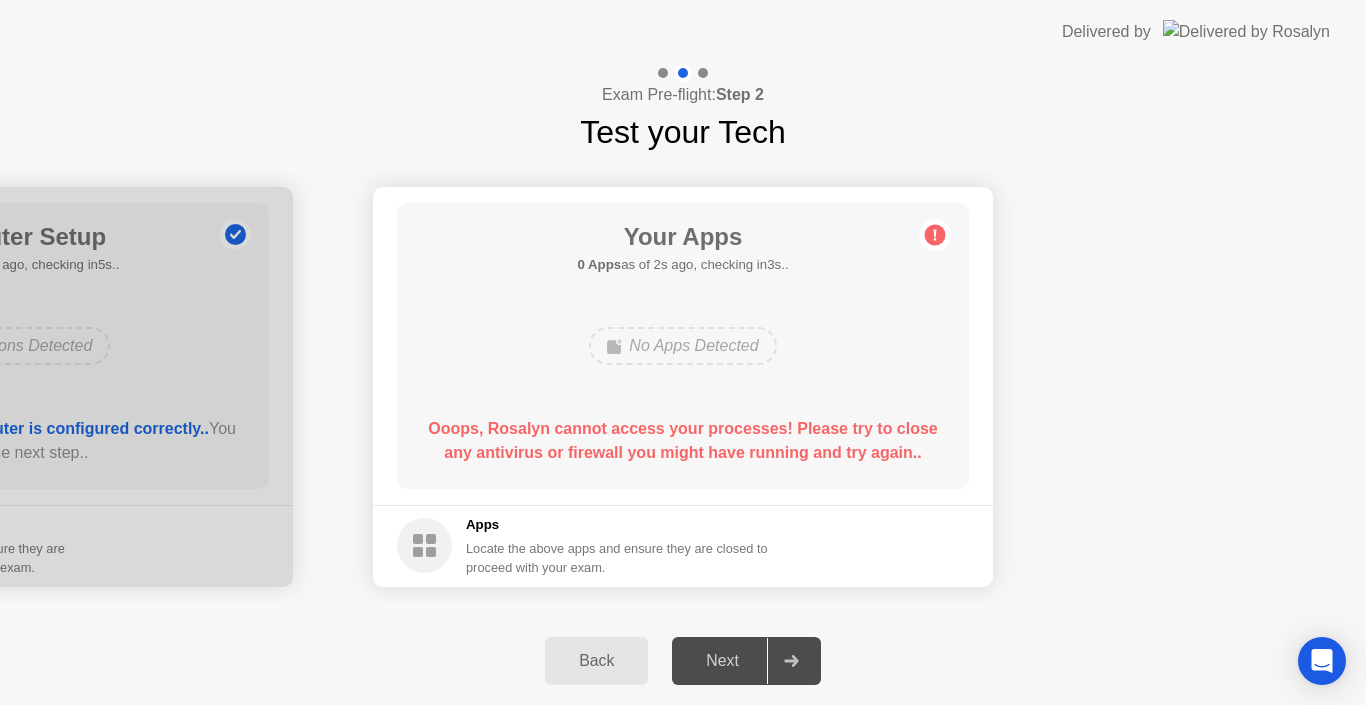 click on "Ooops, Rosalyn cannot access your processes! Please try to close any antivirus or firewall you might have running and try again.." 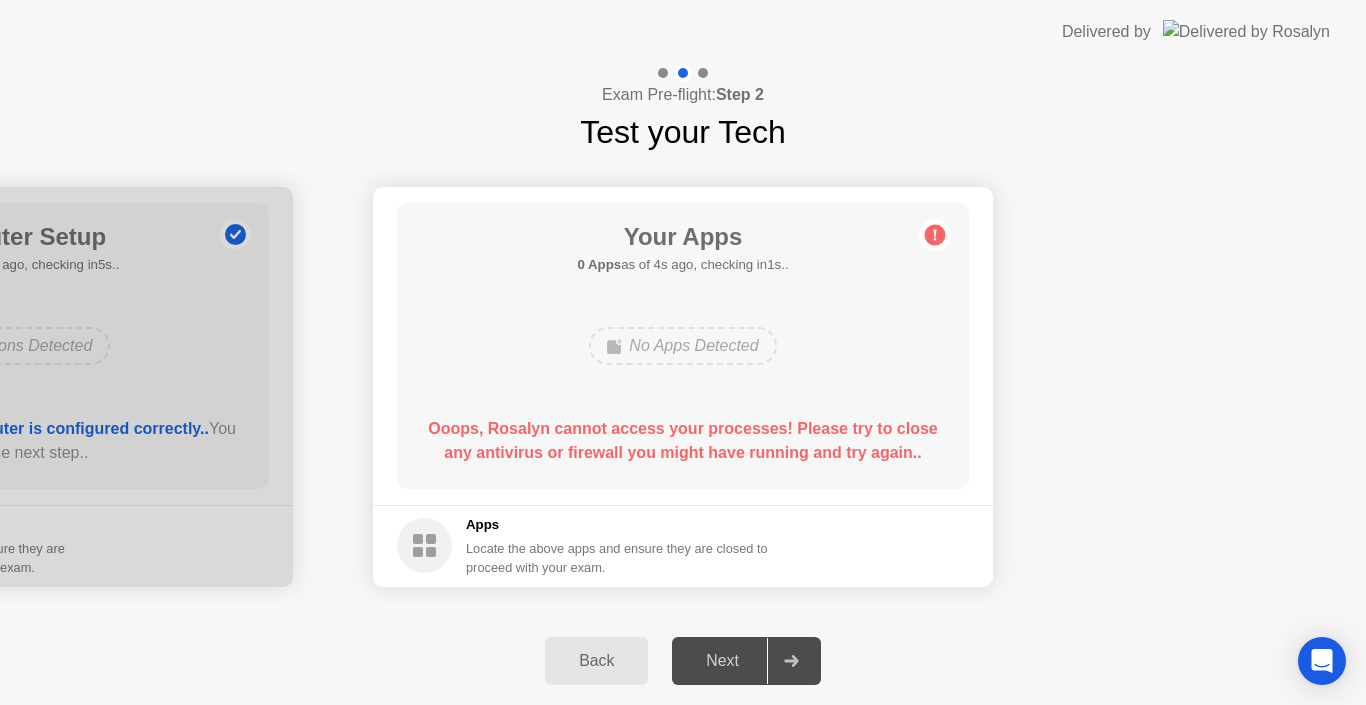 click 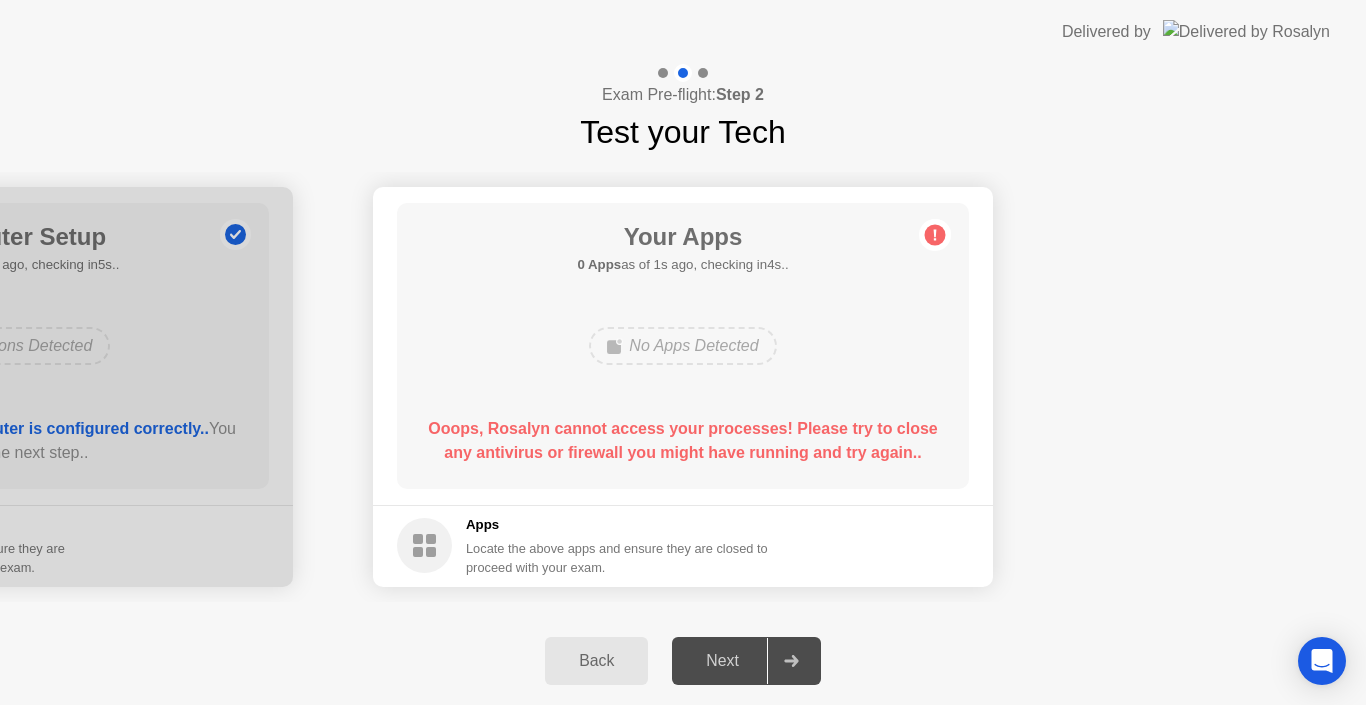 click on "**********" 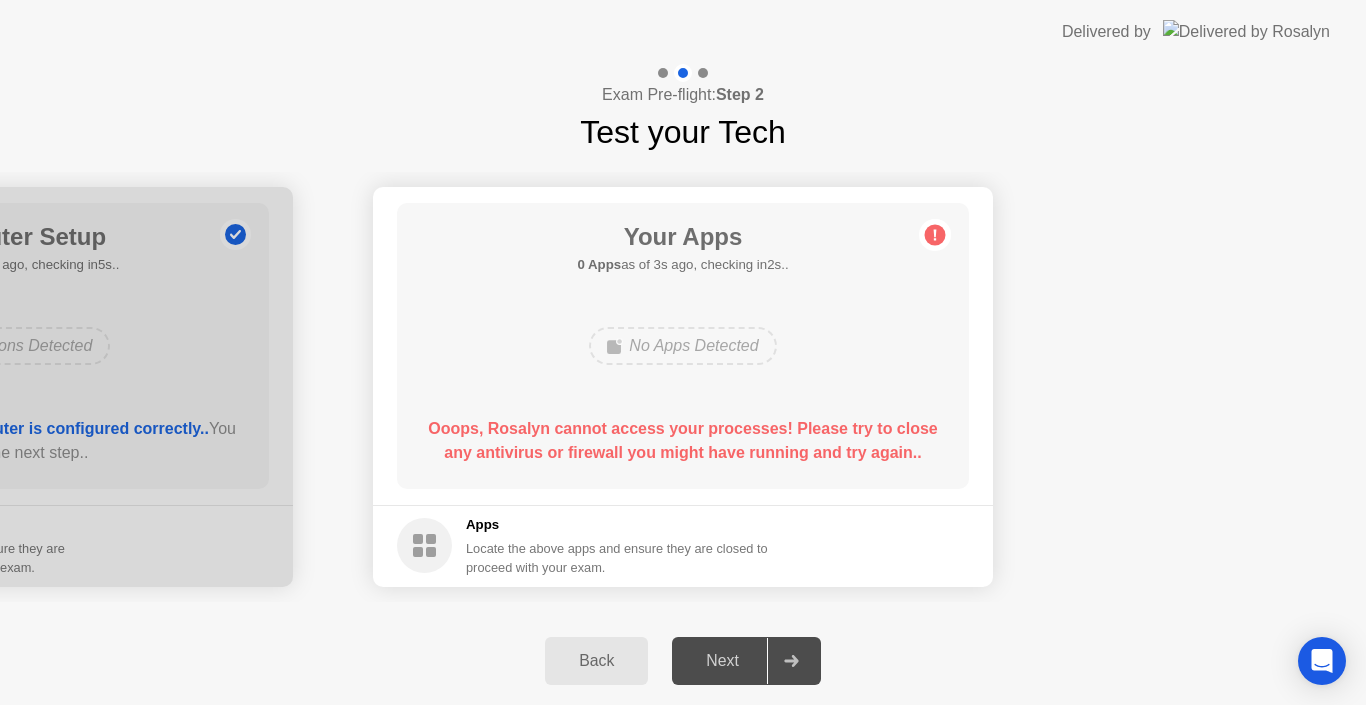 click on "No Apps Detected" 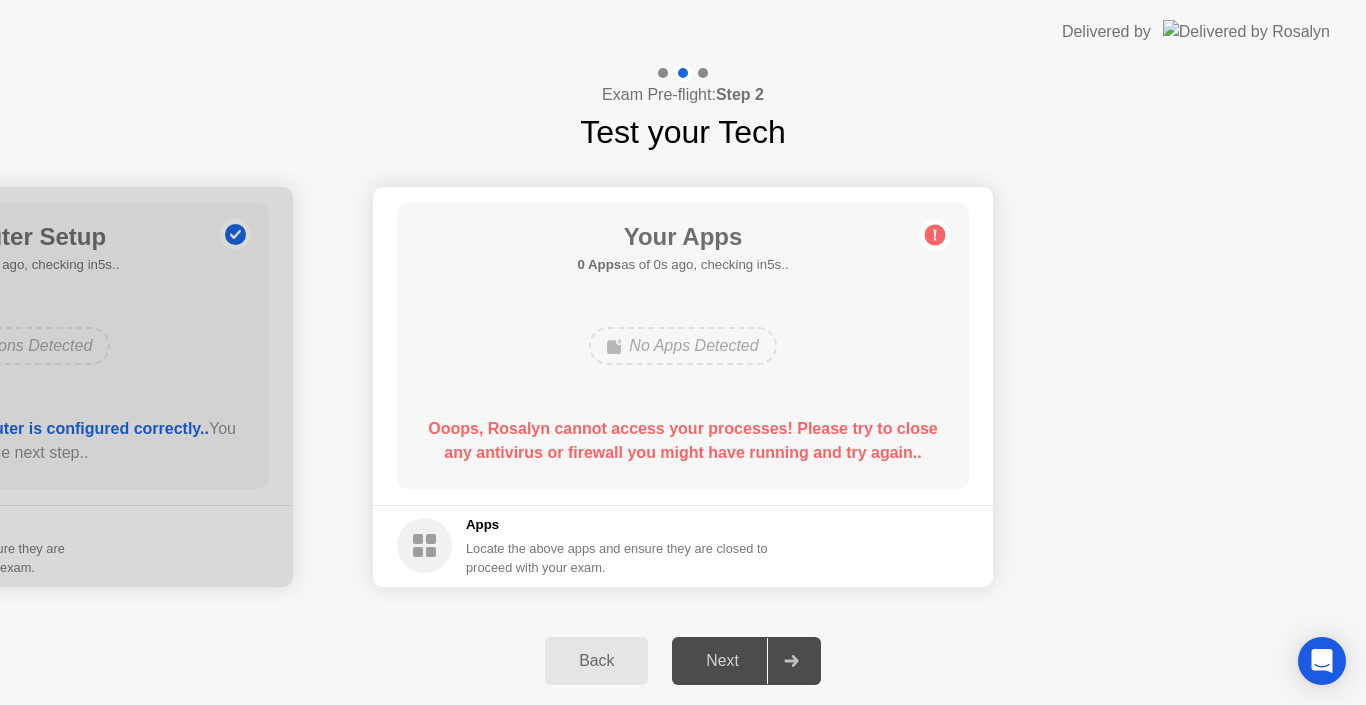 click on "Your Apps 0 Apps  as of 0s ago, checking in5s..  No Apps Detected  Ooops, [NAME] cannot access your processes! Please try to close any antivirus or firewall you might have running and try again.." 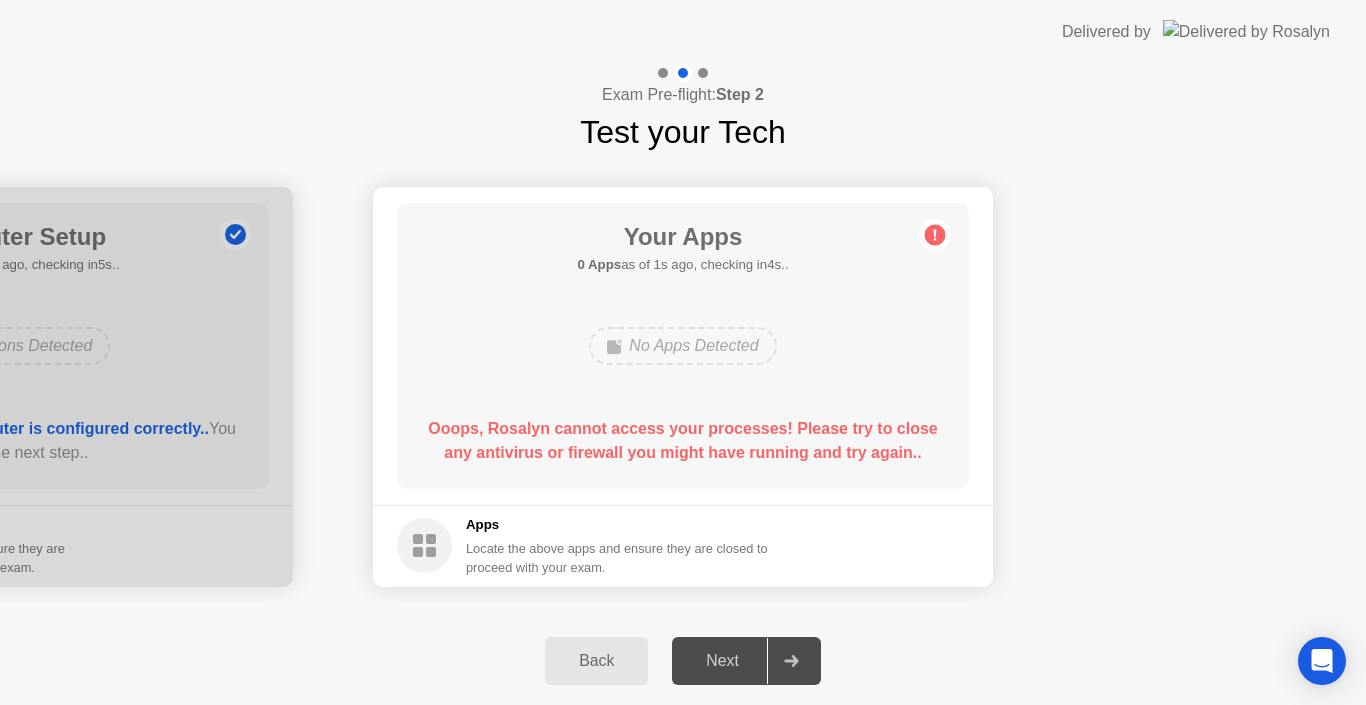 click on "Your Apps 0 Apps  as of 1s ago, checking in4s..  No Apps Detected  Ooops, Rosalyn cannot access your processes! Please try to close any antivirus or firewall you might have running and try again.." 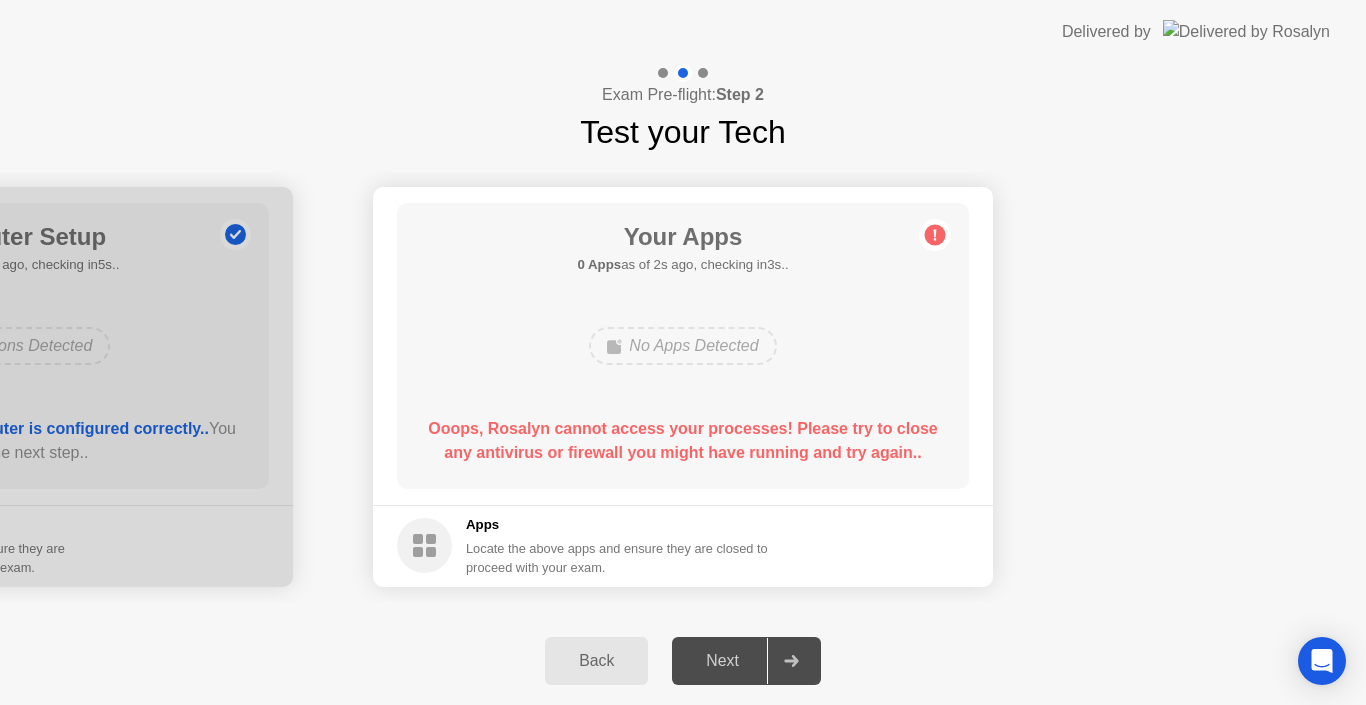 click 